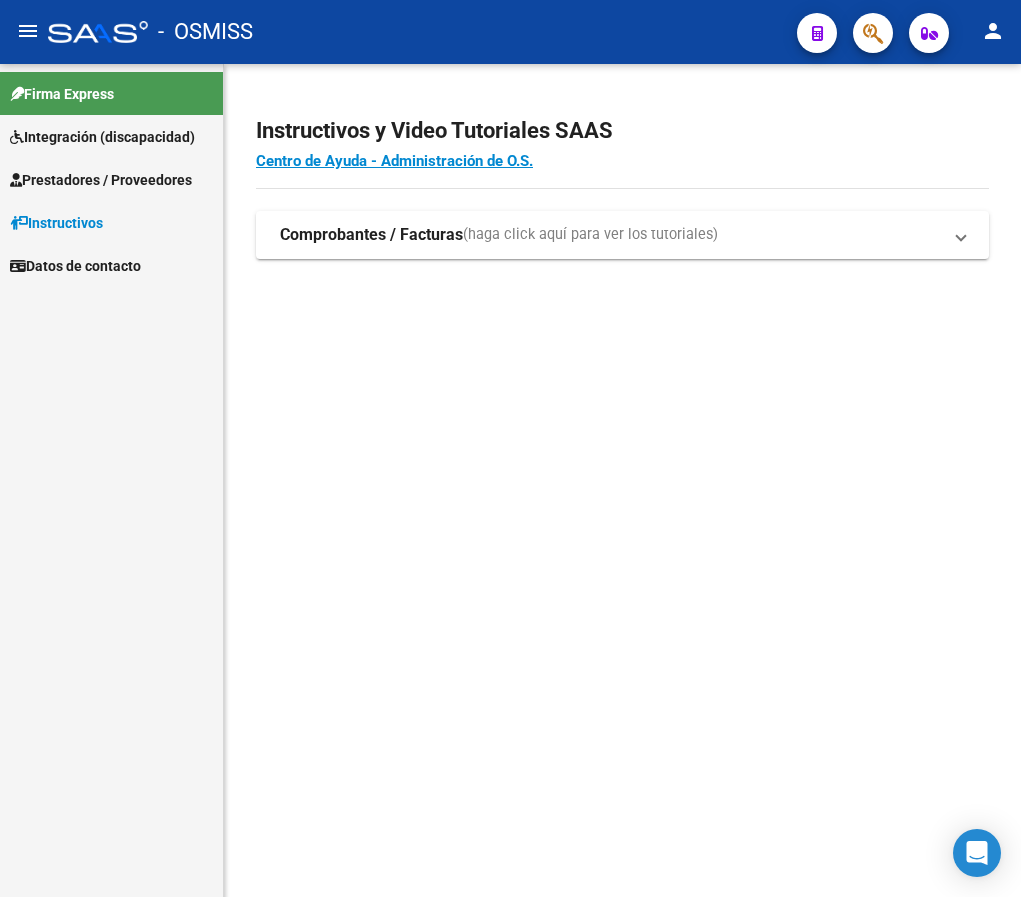 scroll, scrollTop: 0, scrollLeft: 0, axis: both 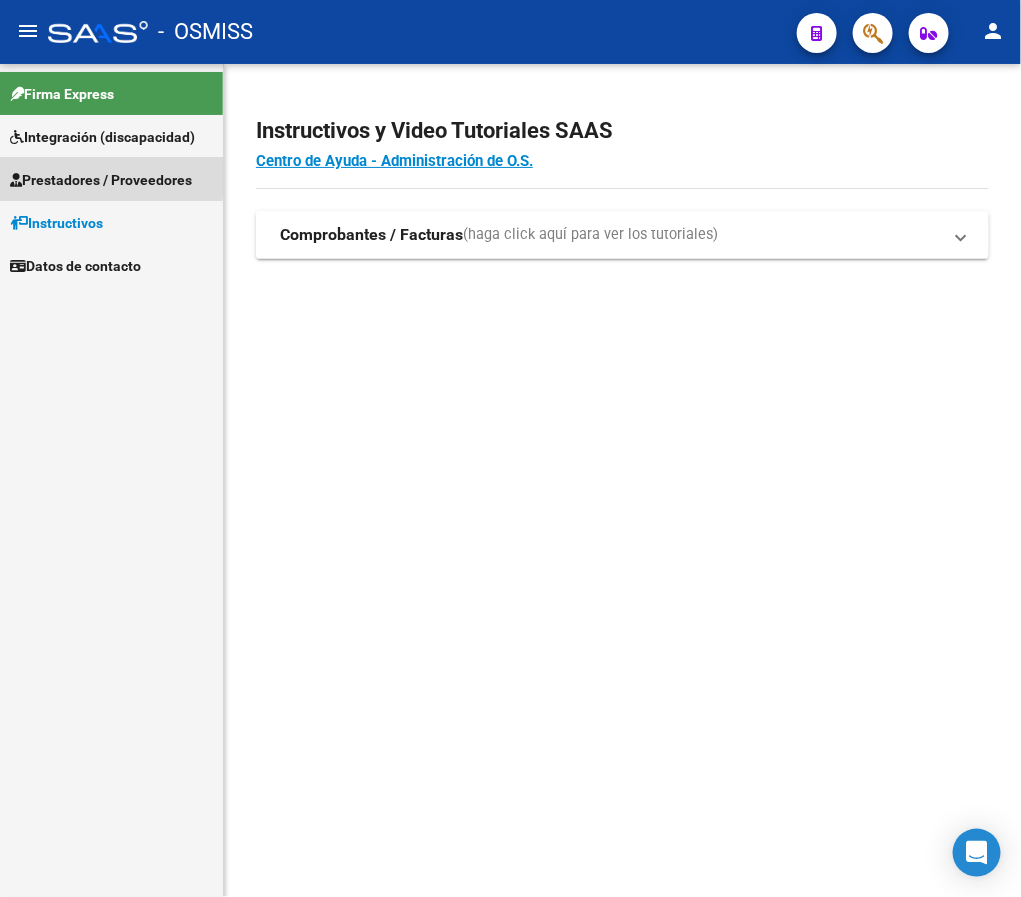 click on "Prestadores / Proveedores" at bounding box center (101, 180) 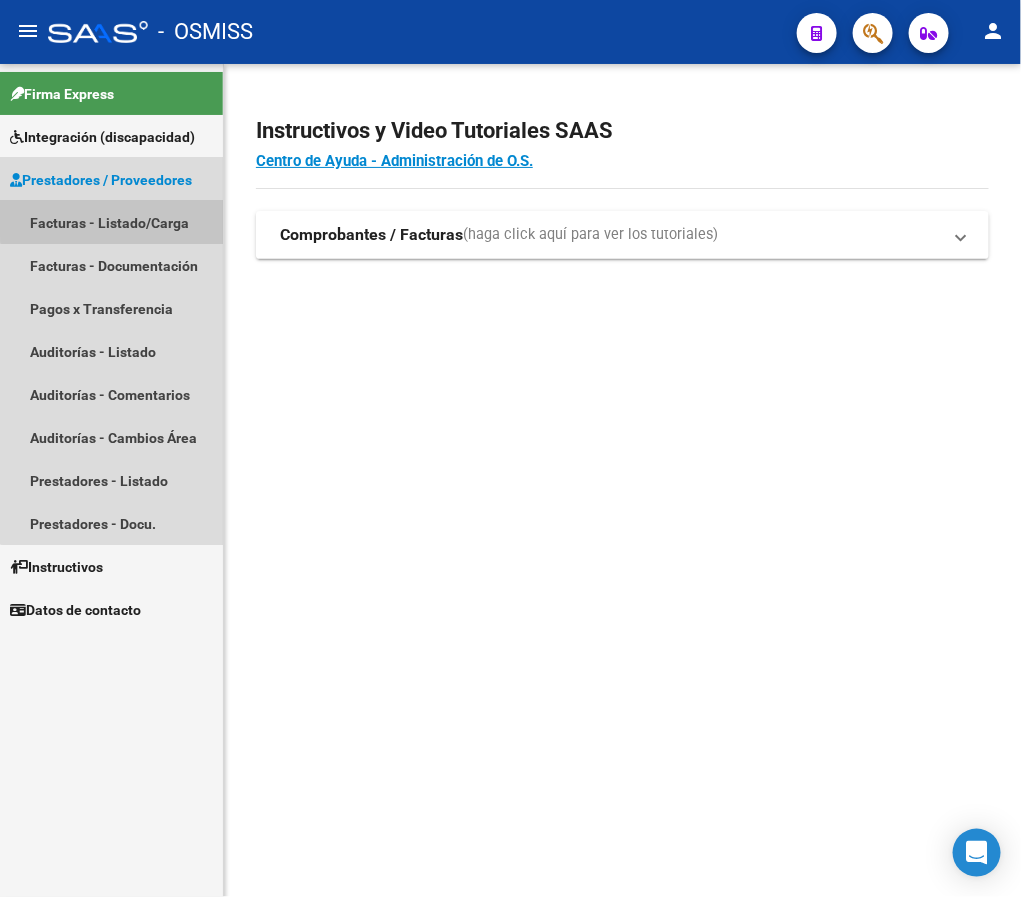 click on "Facturas - Listado/Carga" at bounding box center (111, 222) 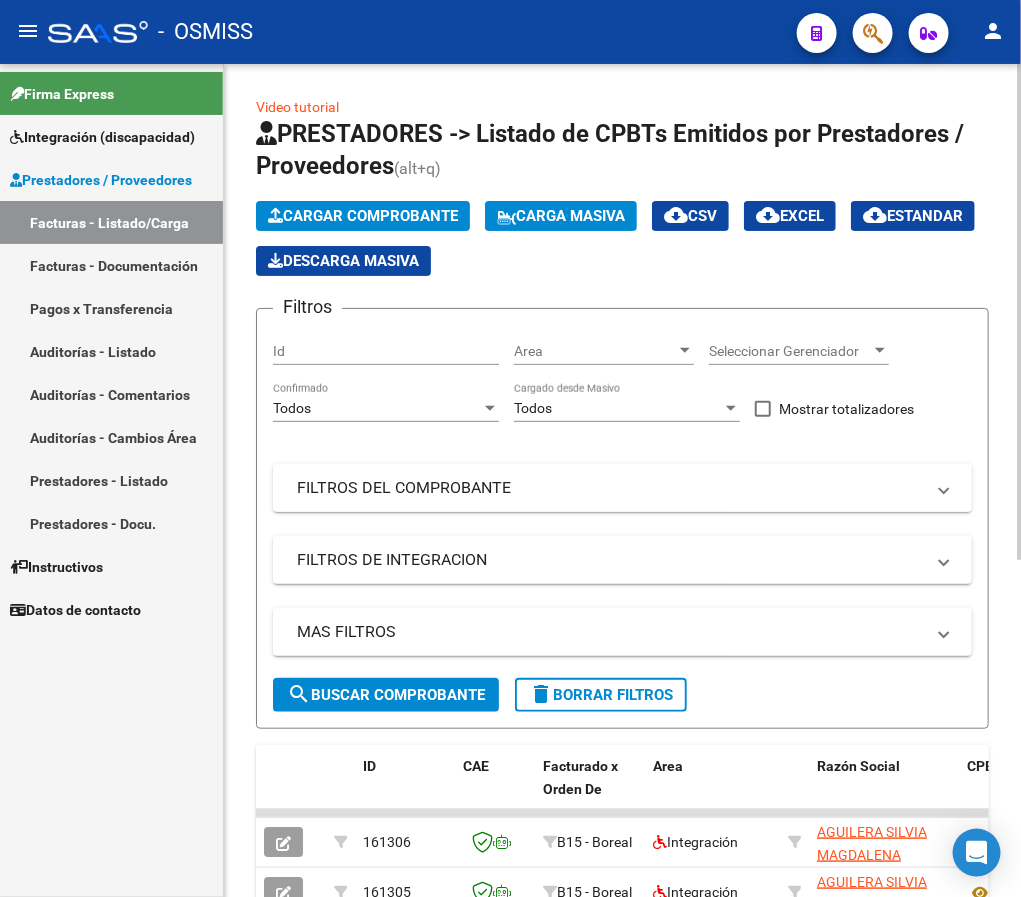 click on "FILTROS DEL COMPROBANTE" at bounding box center [610, 488] 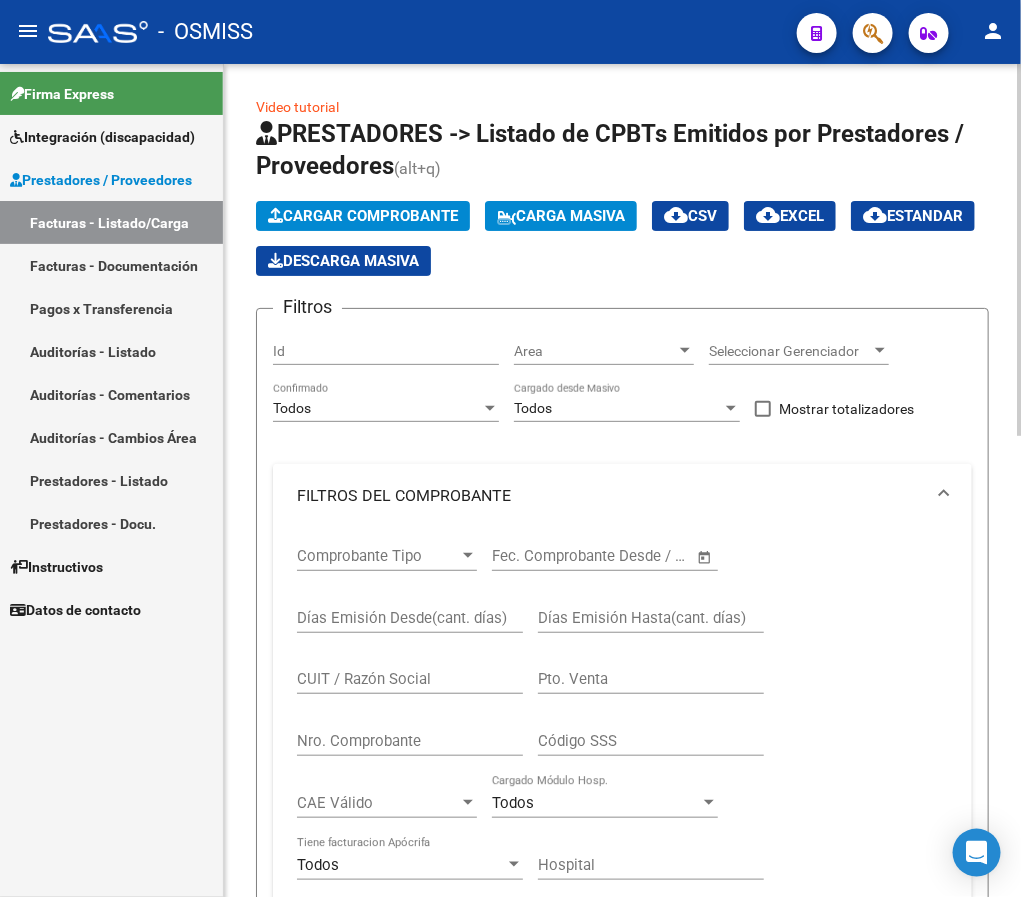 drag, startPoint x: 453, startPoint y: 693, endPoint x: 457, endPoint y: 681, distance: 12.649111 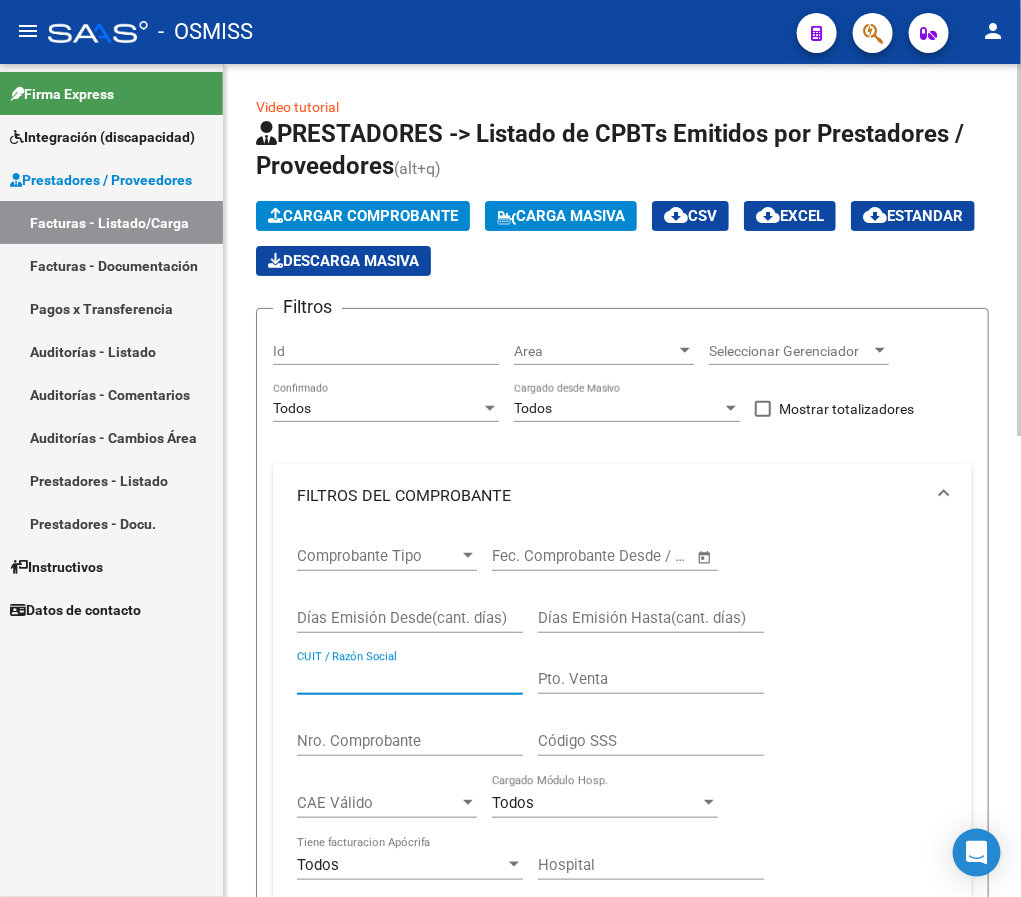 click on "CUIT / Razón Social" at bounding box center (410, 679) 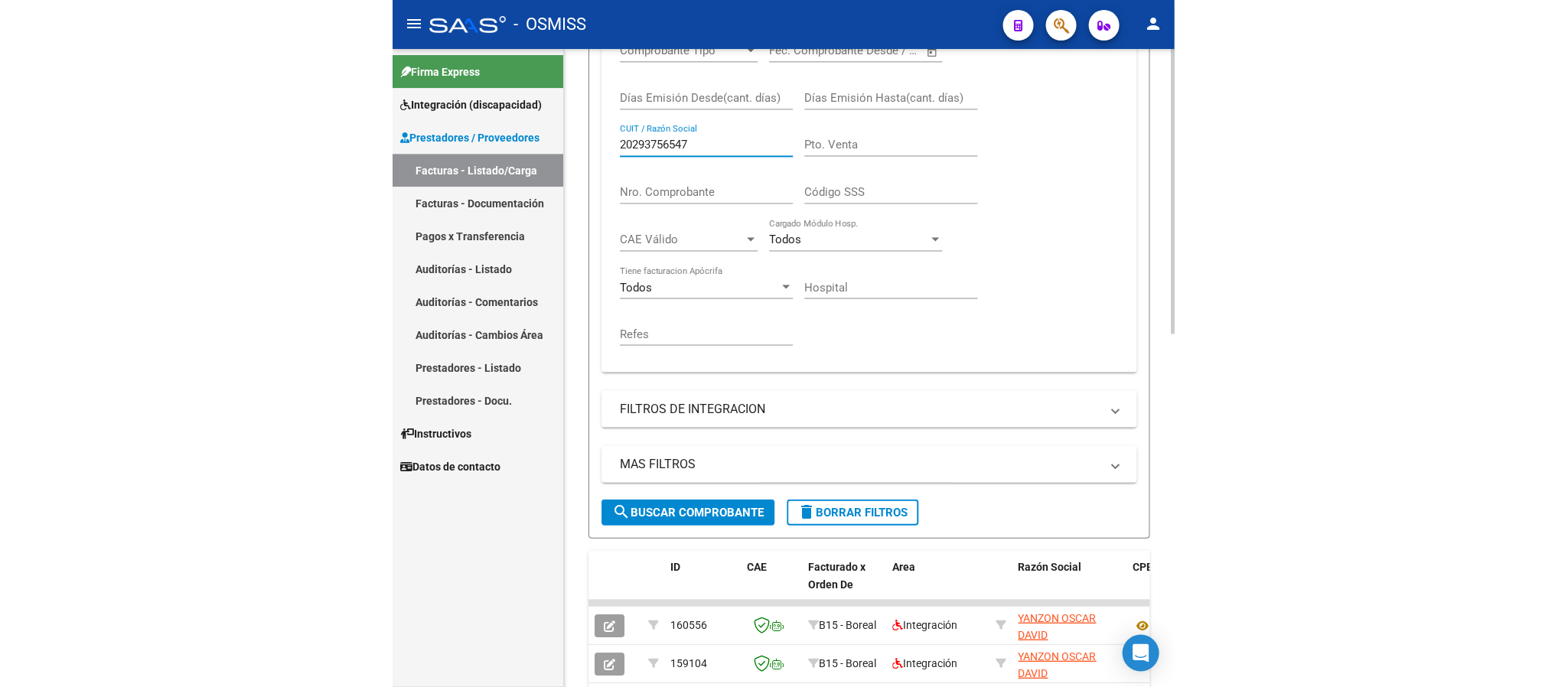 scroll, scrollTop: 367, scrollLeft: 0, axis: vertical 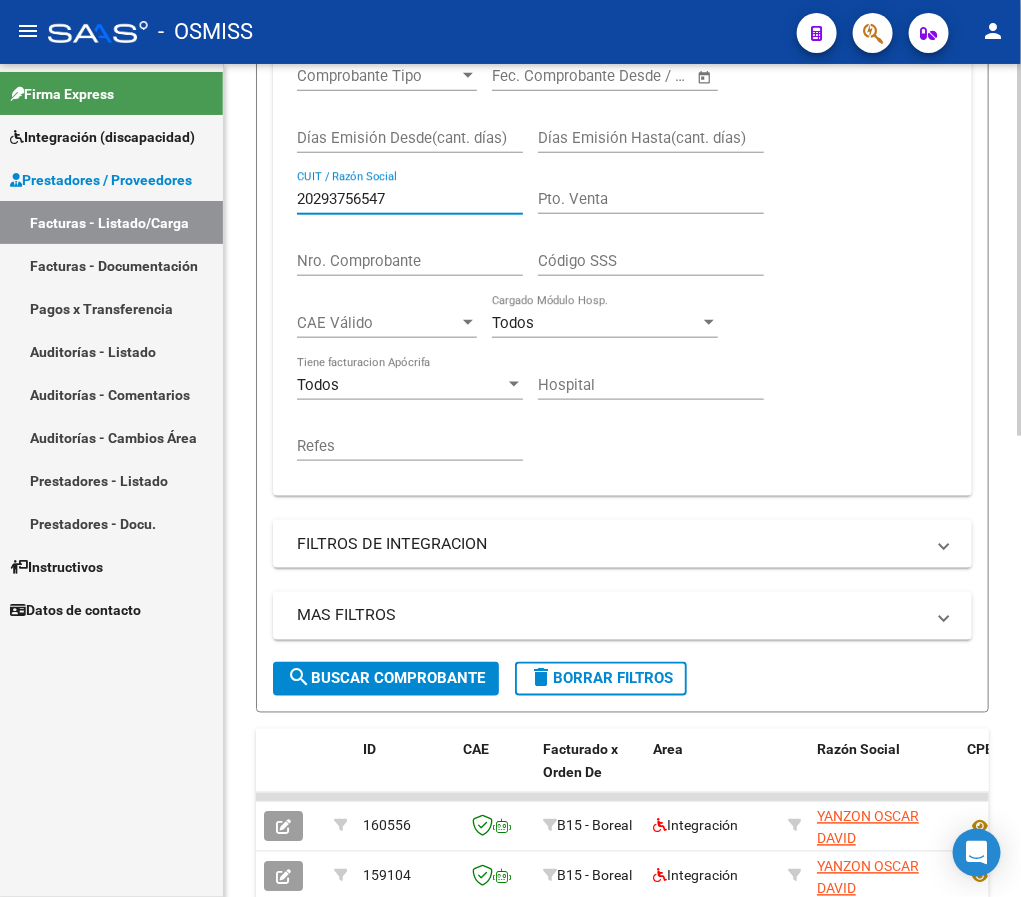 click on "Video tutorial   PRESTADORES -> Listado de CPBTs Emitidos por Prestadores / Proveedores (alt+q)   Cargar Comprobante
Carga Masiva  cloud_download  CSV  cloud_download  EXCEL  cloud_download  Estandar   Descarga Masiva
Filtros Id Area Area Seleccionar Gerenciador Seleccionar Gerenciador Todos Confirmado Todos Cargado desde Masivo   Mostrar totalizadores   FILTROS DEL COMPROBANTE  Comprobante Tipo Comprobante Tipo Start date – End date Fec. Comprobante Desde / Hasta Días Emisión Desde(cant. días) Días Emisión Hasta(cant. días) 20293756547 CUIT / Razón Social Pto. Venta Nro. Comprobante Código SSS CAE Válido CAE Válido Todos Cargado Módulo Hosp. Todos Tiene facturacion Apócrifa Hospital Refes  FILTROS DE INTEGRACION  Período De Prestación Campos del Archivo de Rendición Devuelto x SSS (dr_envio) Todos Rendido x SSS (dr_envio) Tipo de Registro Tipo de Registro Período Presentación Período Presentación Campos del Legajo Asociado (preaprobación) Afiliado Legajo (cuil/nombre) Todos –" 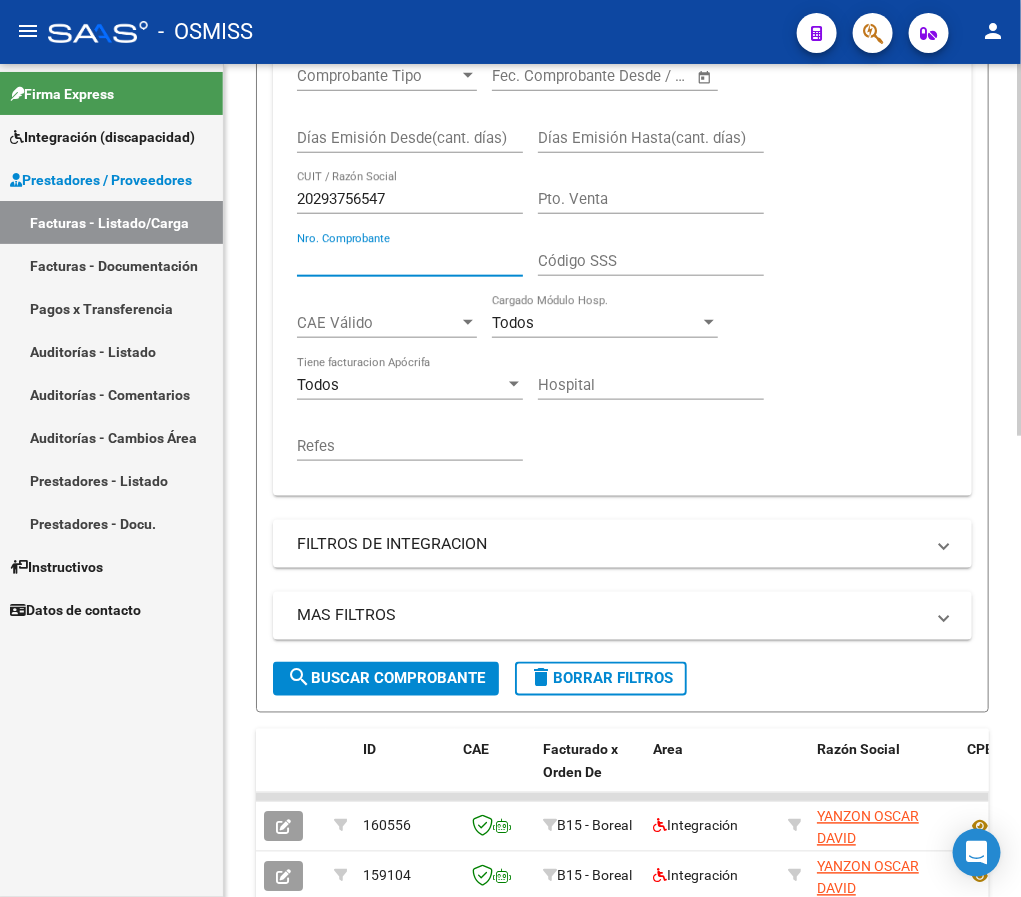 click on "Nro. Comprobante" at bounding box center (410, 261) 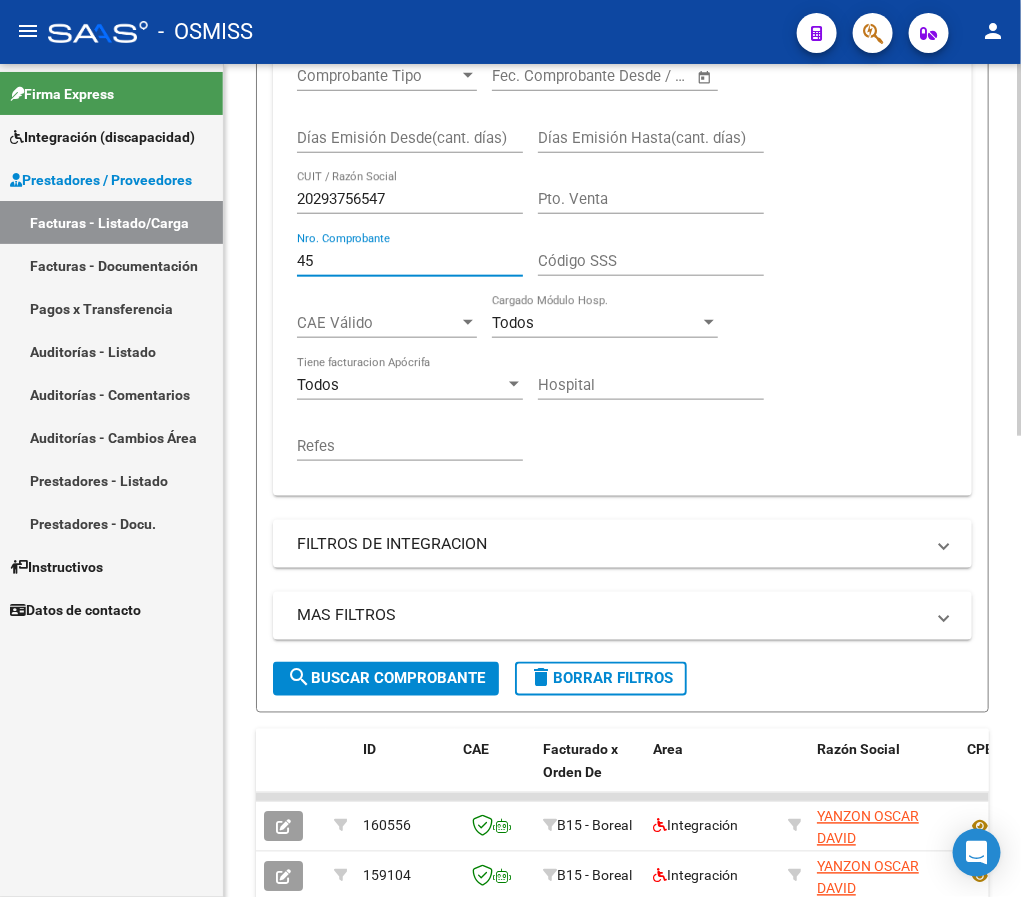 type on "457" 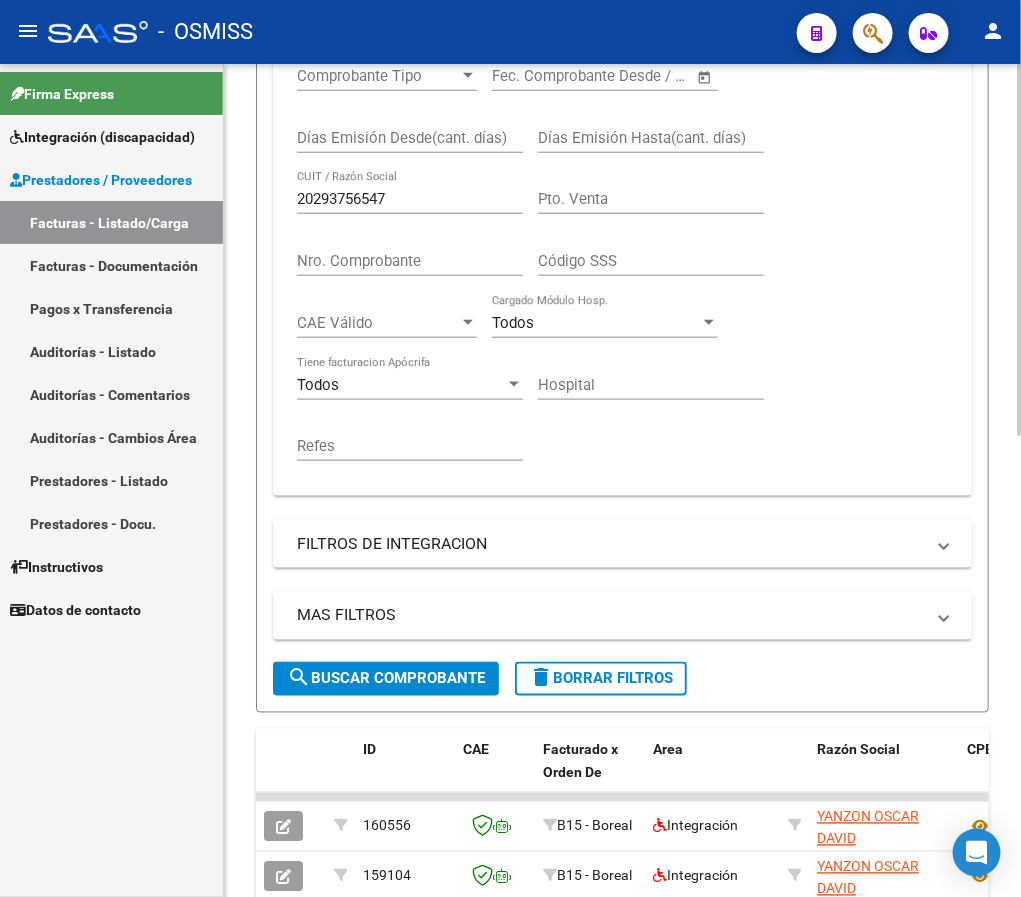 click on "Comprobante Tipo Comprobante Tipo Start date – End date Fec. Comprobante Desde / Hasta Días Emisión Desde(cant. días) Días Emisión Hasta(cant. días) 20293756547 CUIT / Razón Social Pto. Venta Nro. Comprobante Código SSS CAE Válido CAE Válido Todos Cargado Módulo Hosp. Todos Tiene facturacion Apócrifa Hospital Refes" at bounding box center [622, 264] 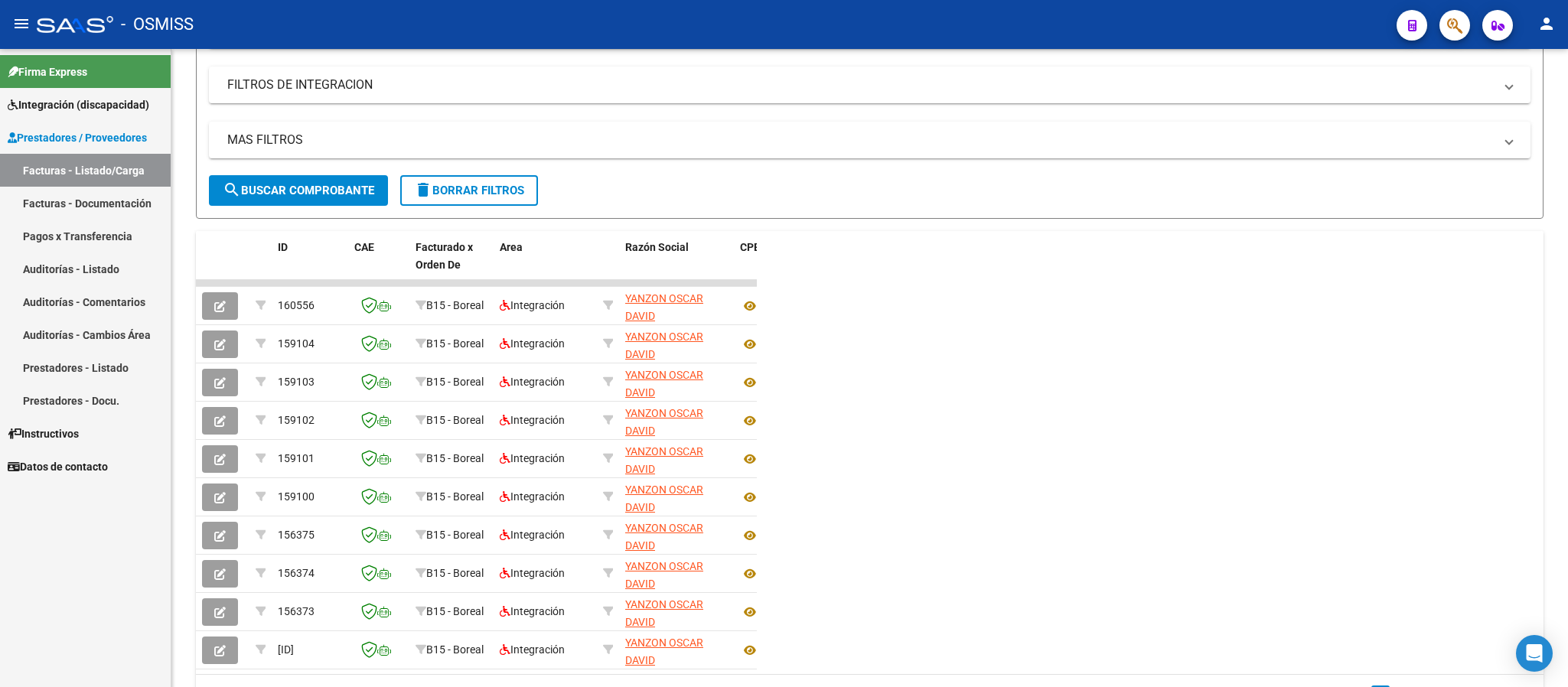 scroll, scrollTop: 272, scrollLeft: 0, axis: vertical 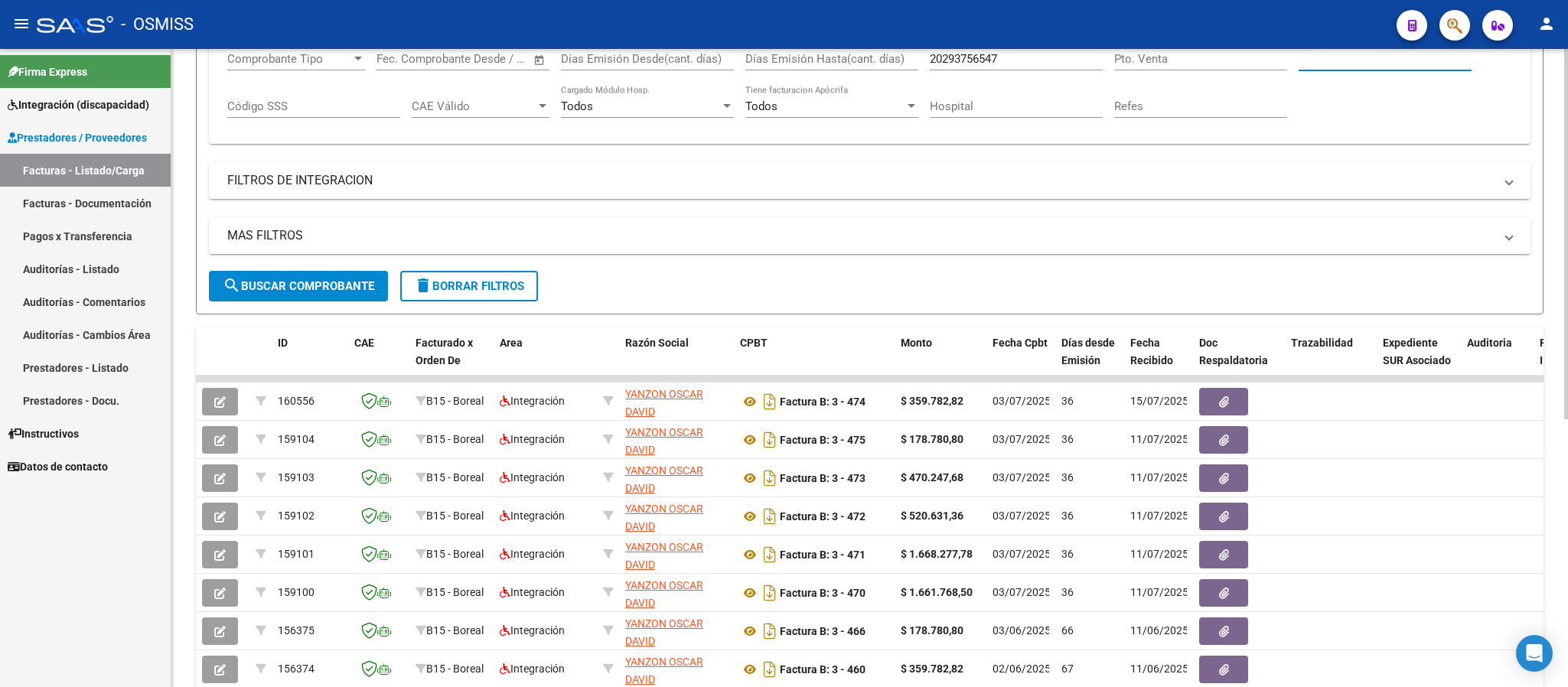 click on "Nro. Comprobante" at bounding box center (1385, 59) 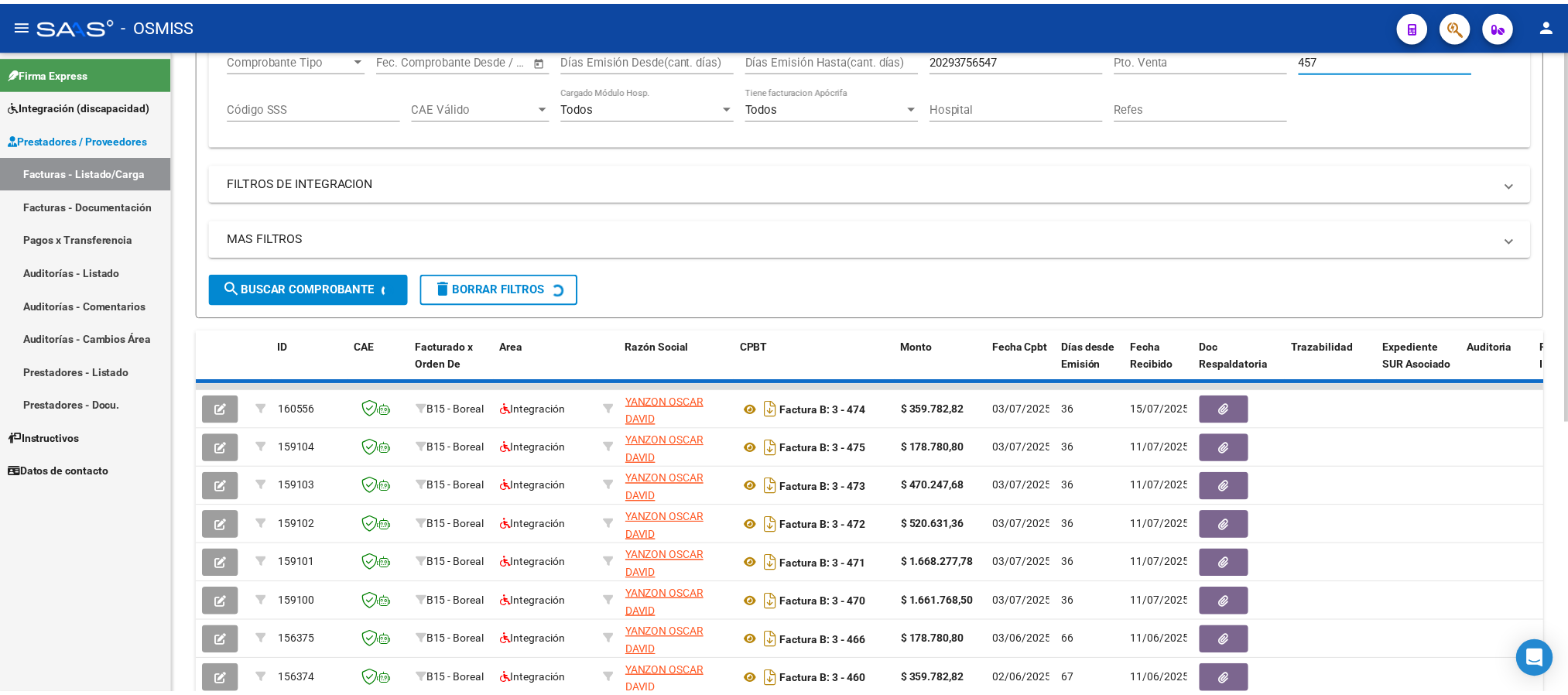 scroll, scrollTop: 119, scrollLeft: 0, axis: vertical 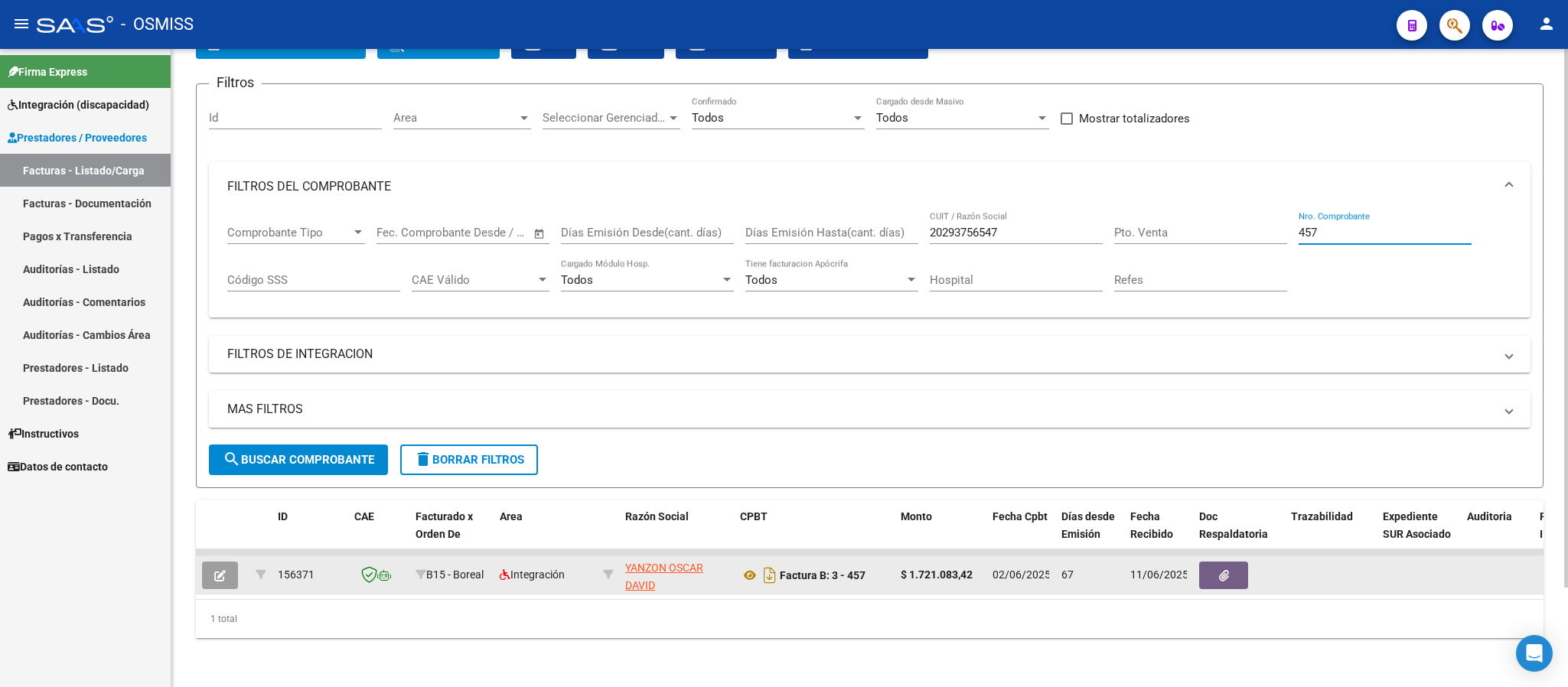 type on "457" 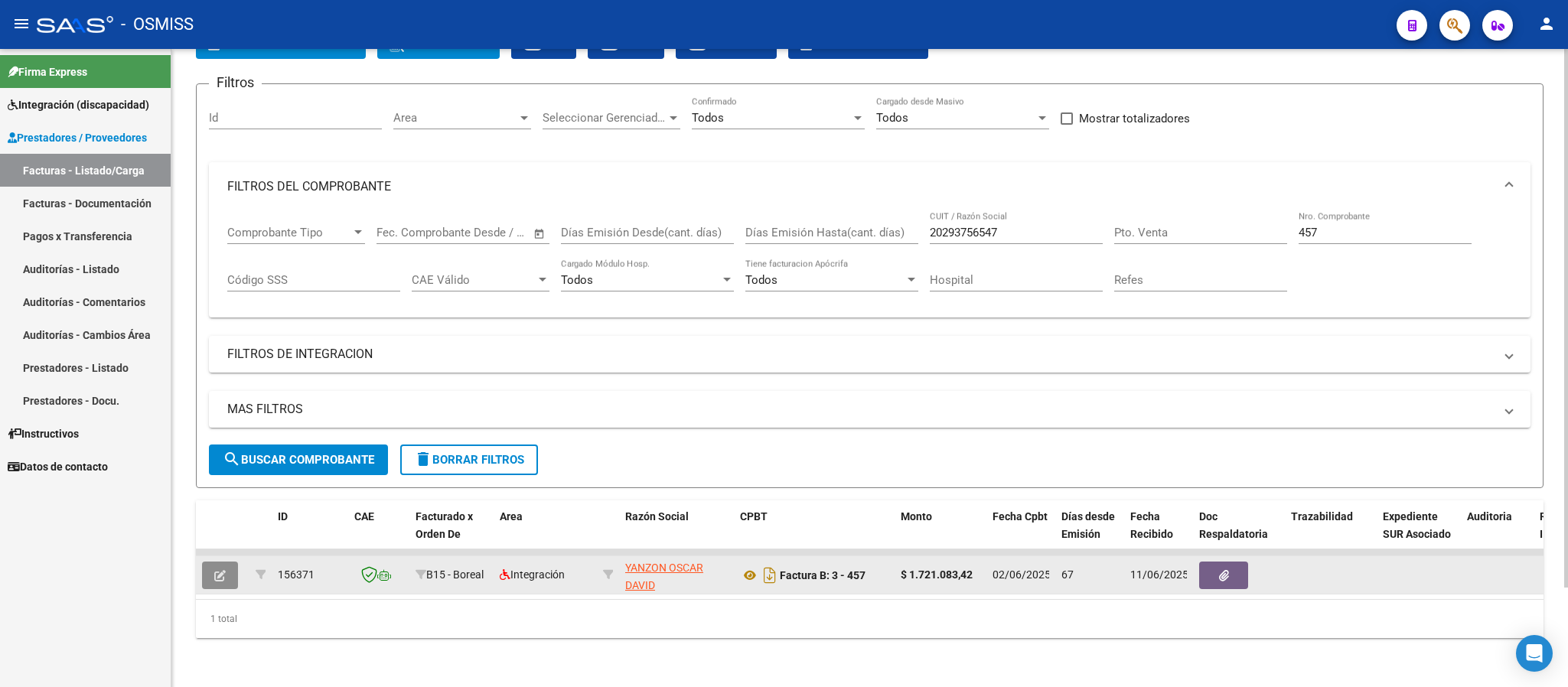 click 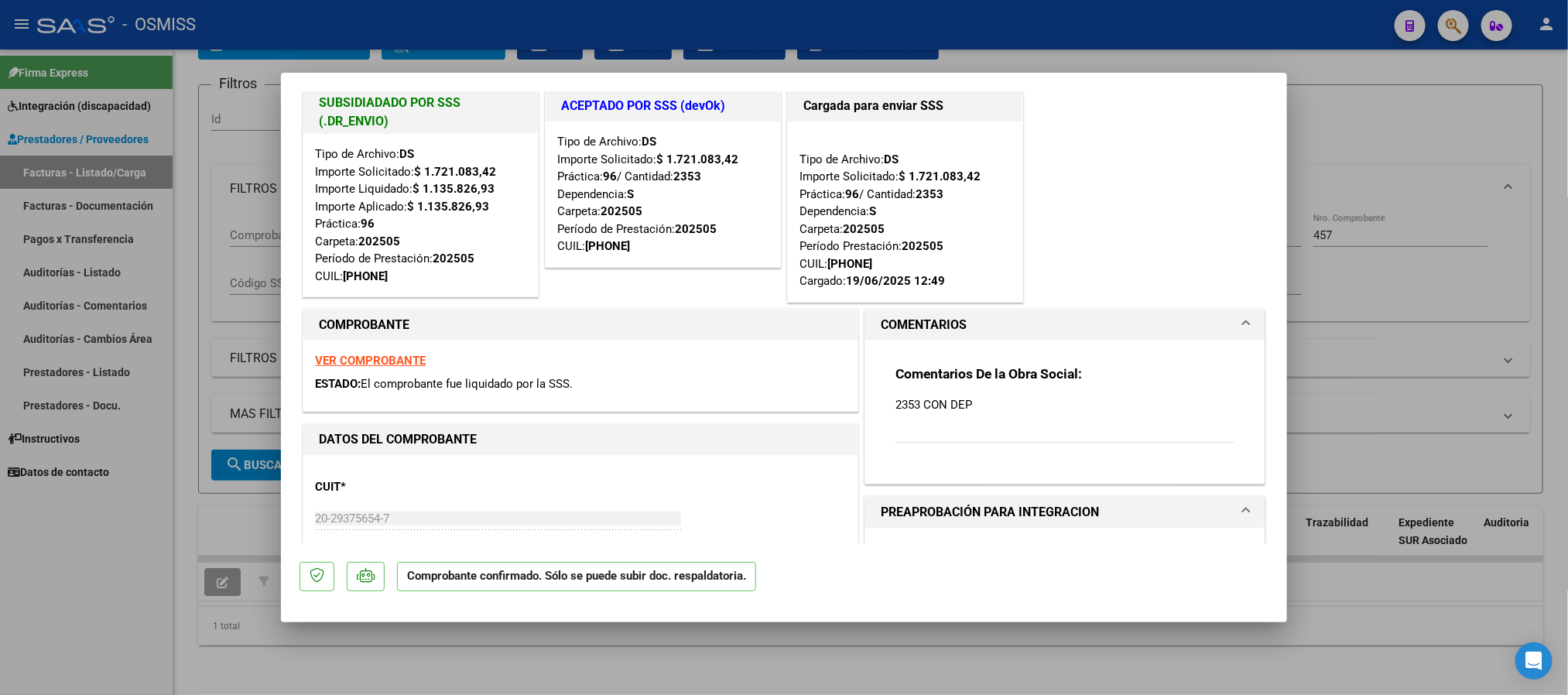 scroll, scrollTop: 8, scrollLeft: 0, axis: vertical 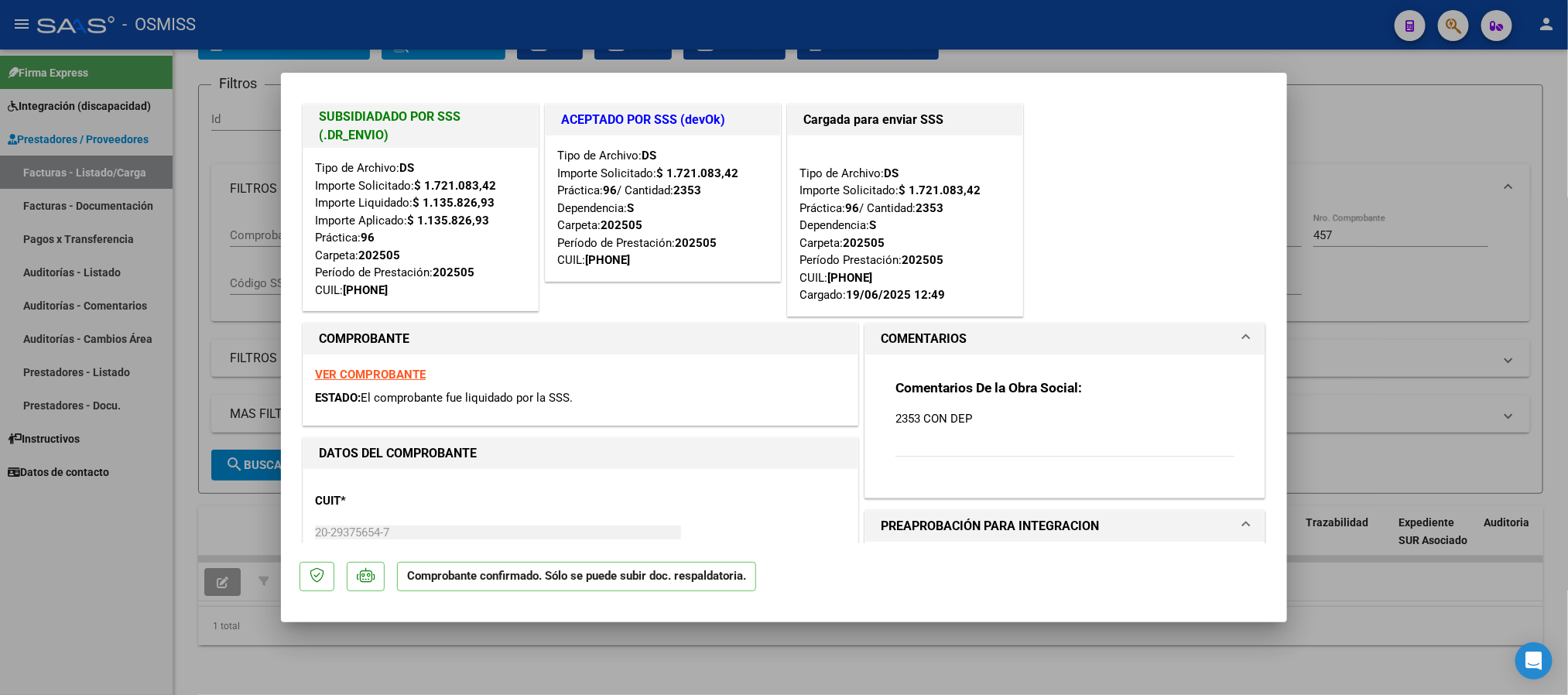 click on "VER COMPROBANTE" at bounding box center (370, 375) 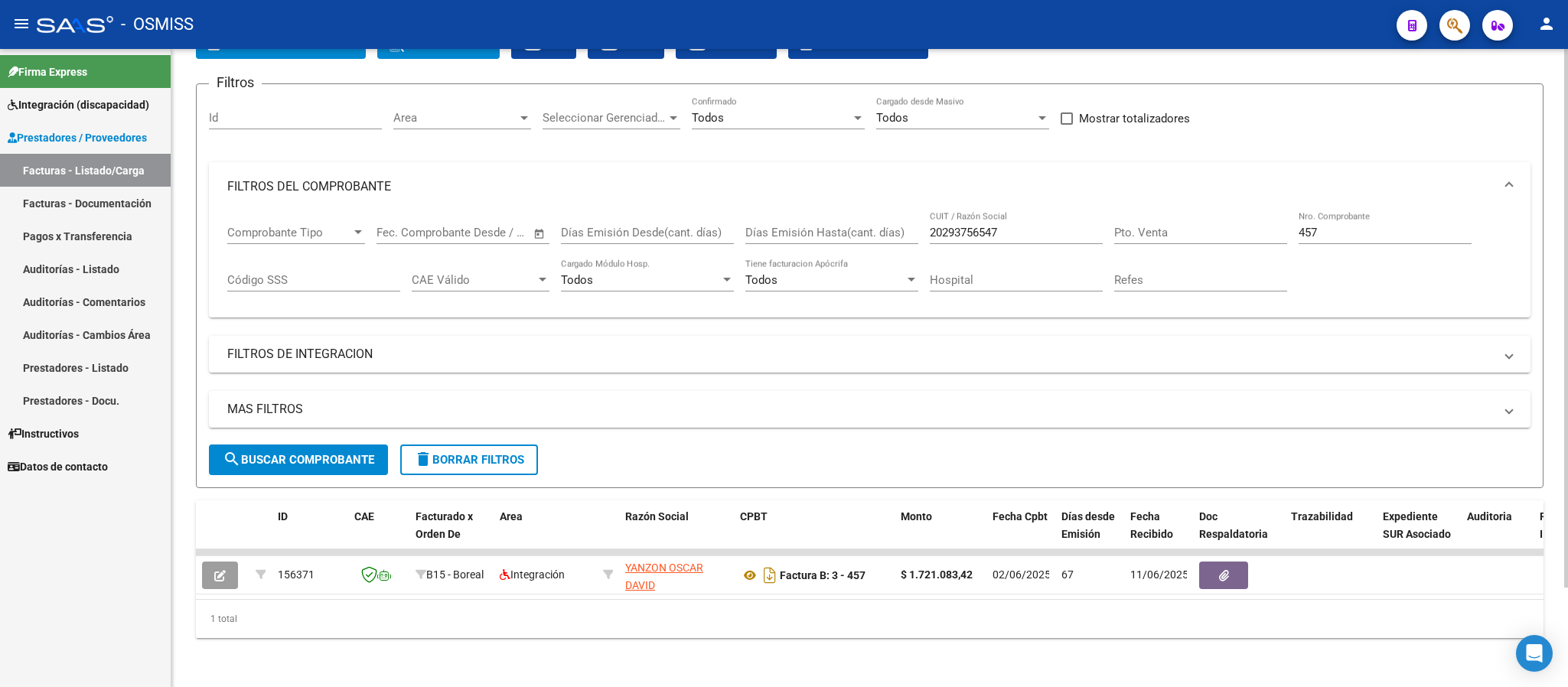 click on "20293756547" at bounding box center (1016, 233) 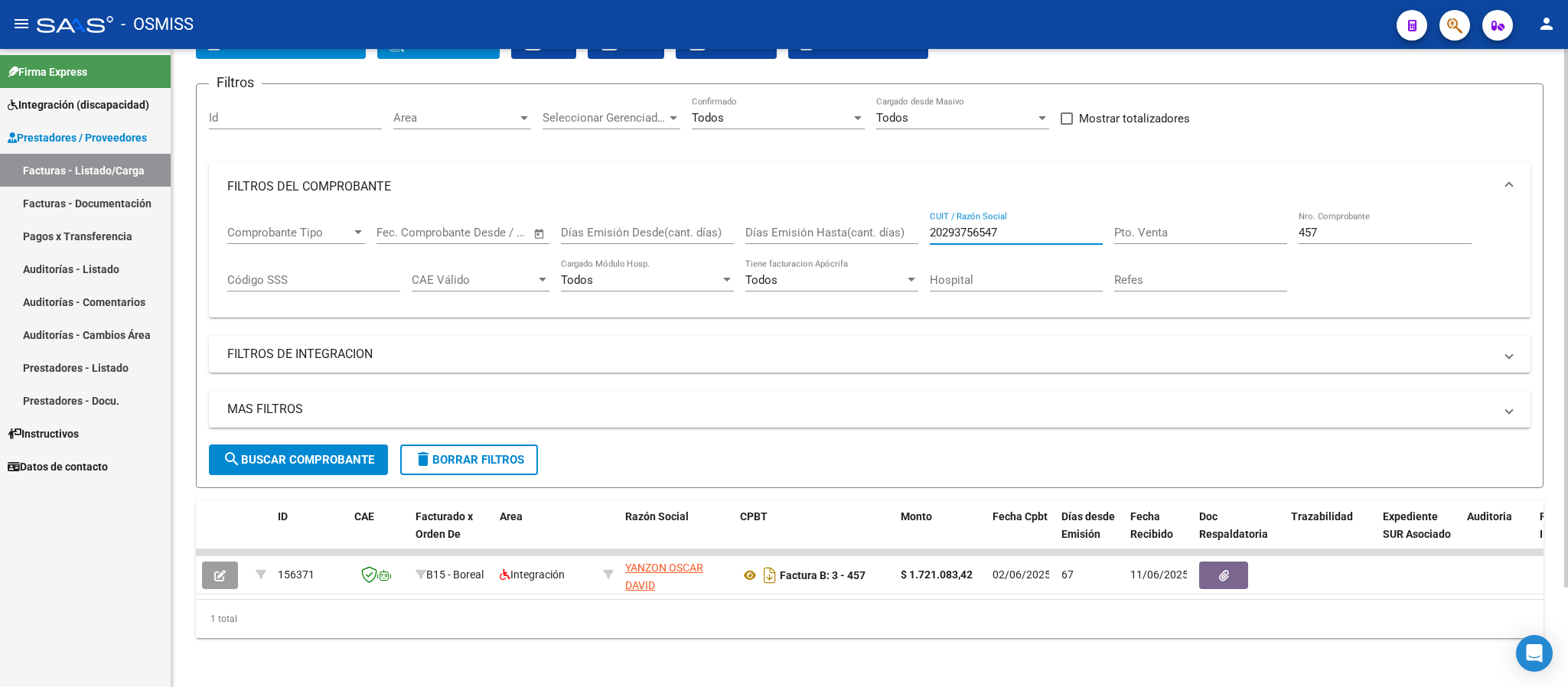 click on "20293756547" at bounding box center (1016, 233) 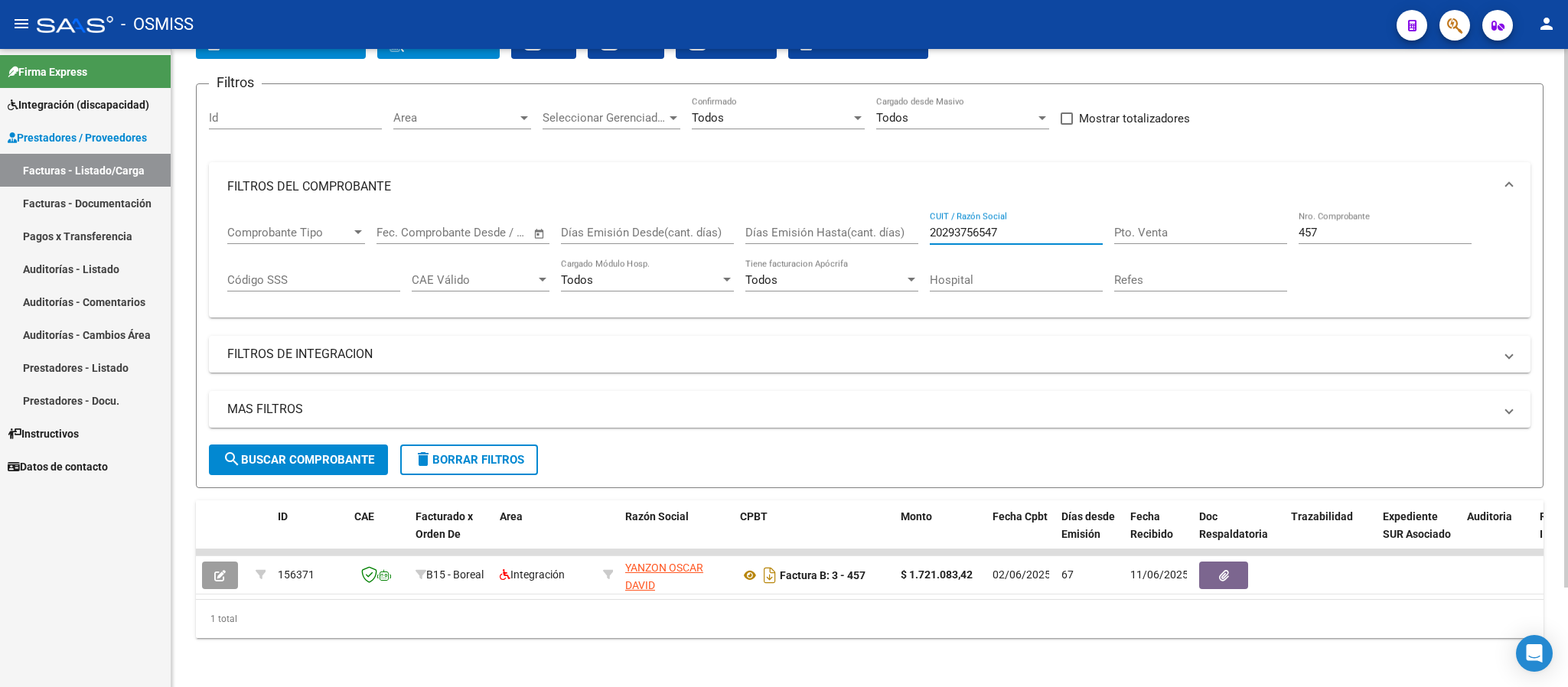 paste on "[PHONE]" 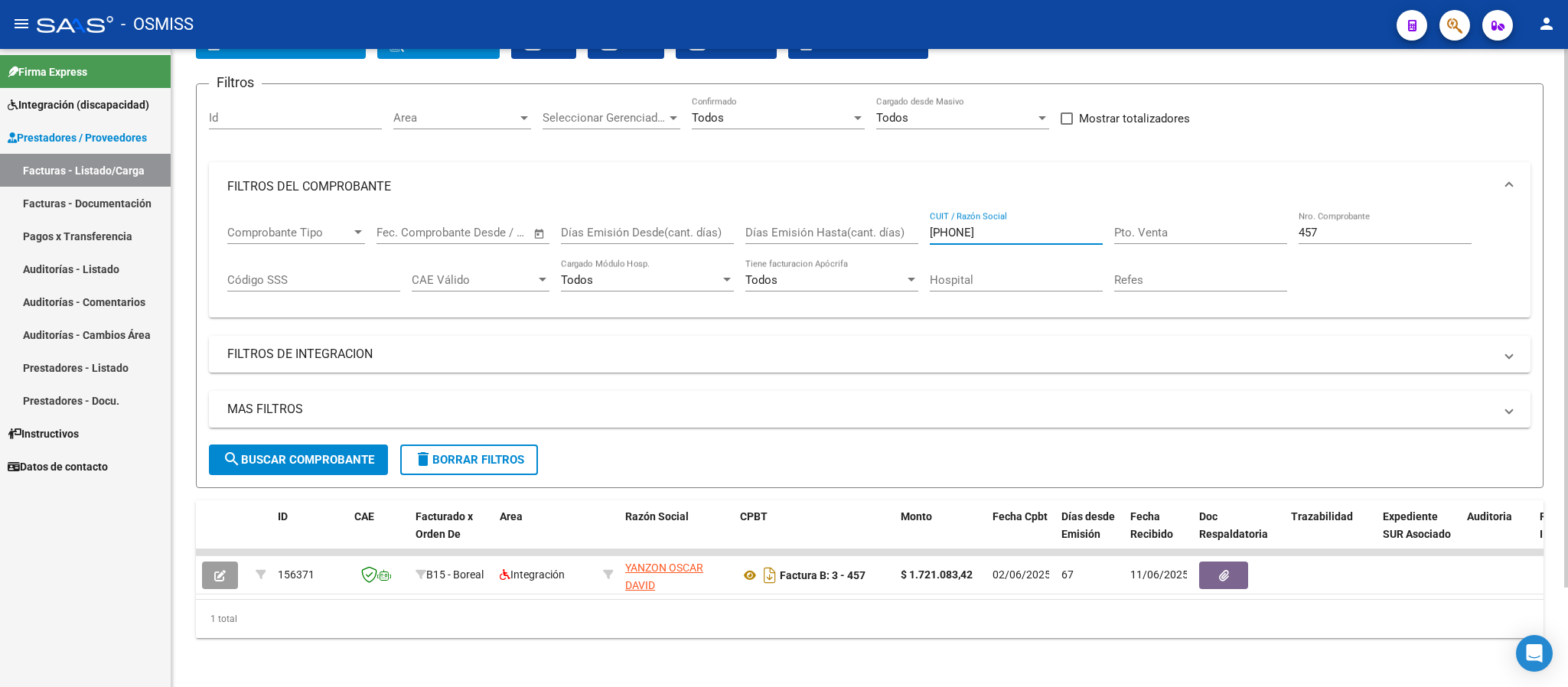type on "[PHONE]" 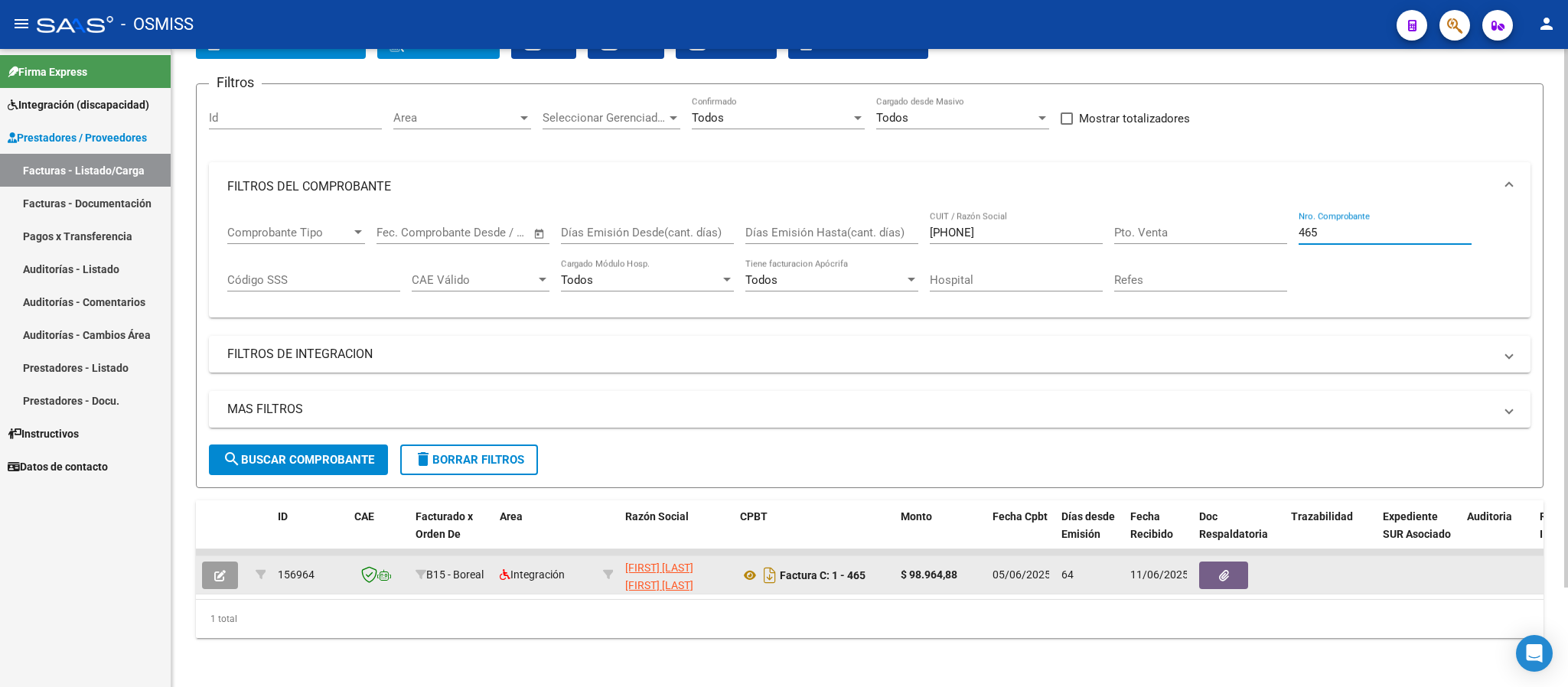 type on "465" 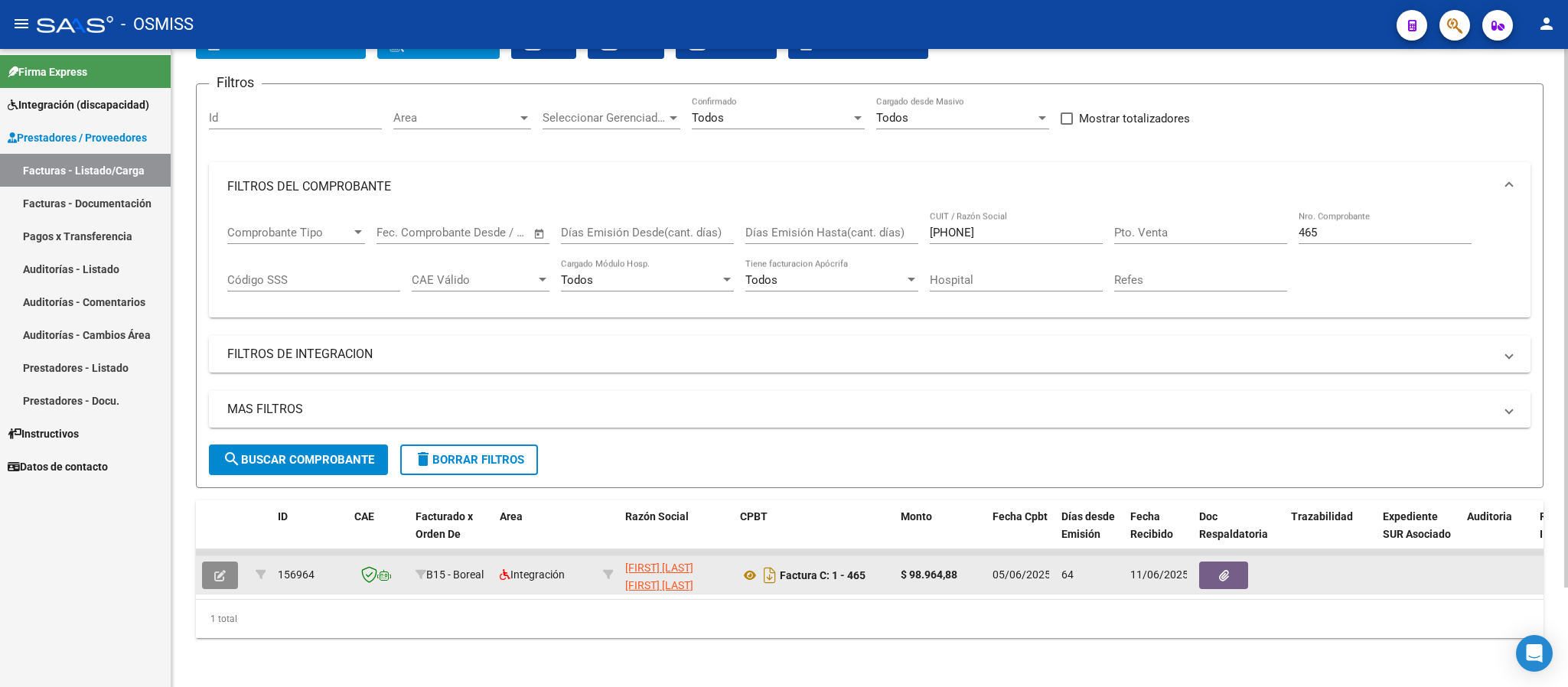 click 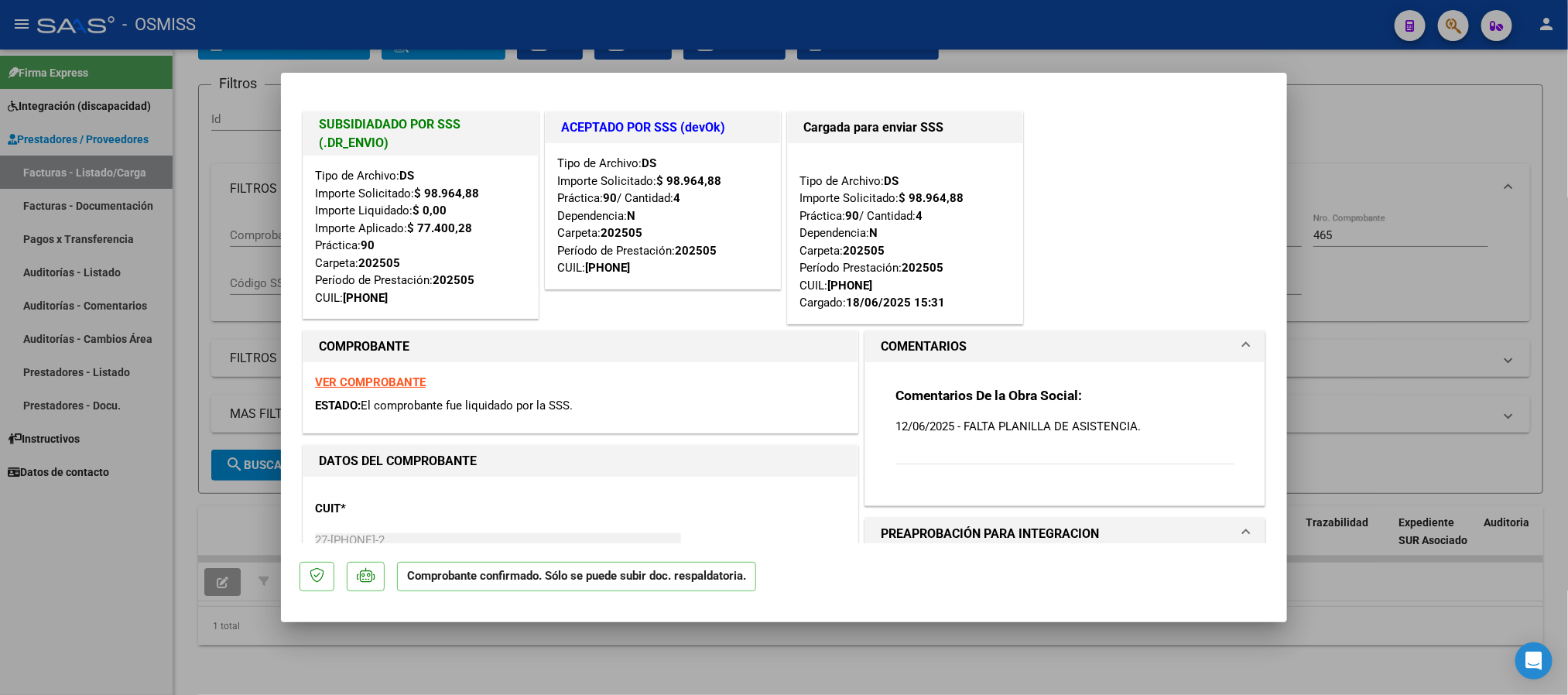 click on "VER COMPROBANTE" at bounding box center [370, 382] 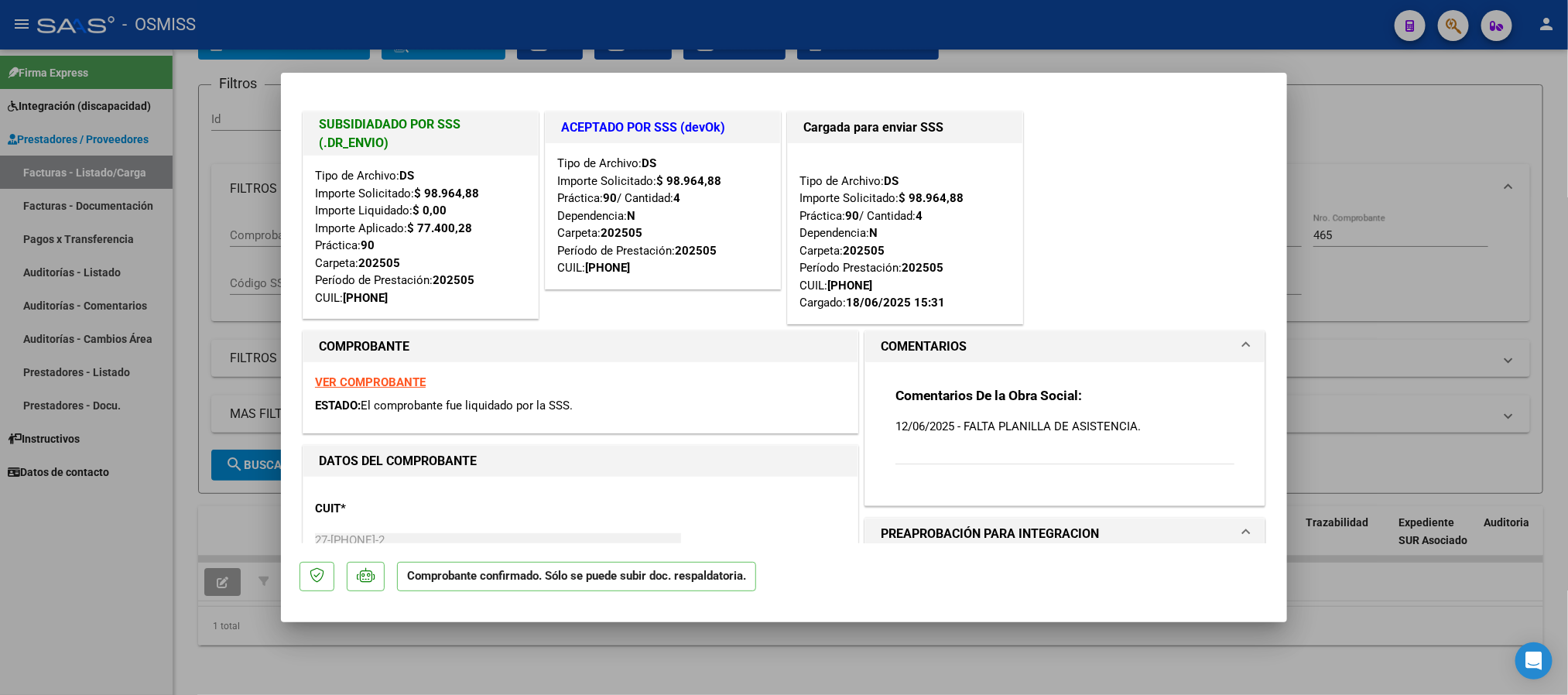 type 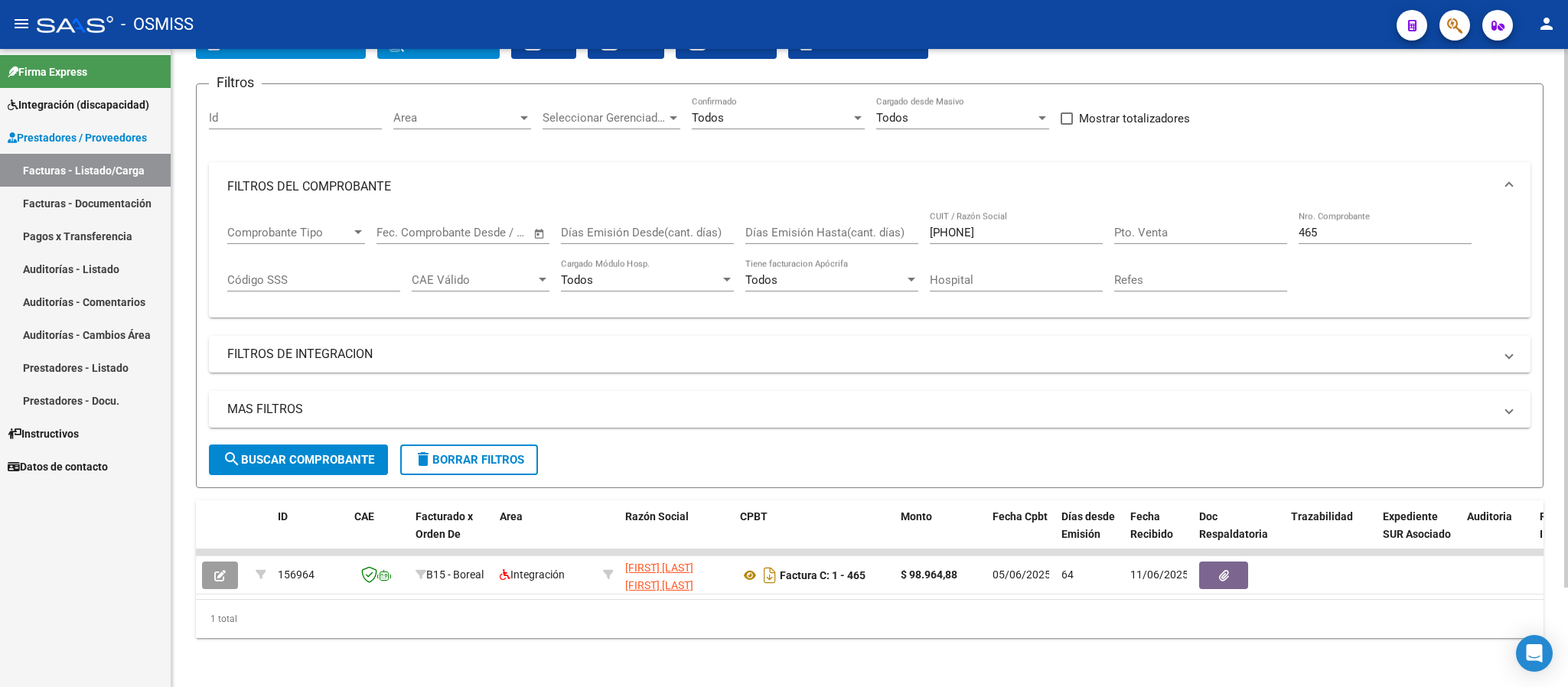 click on "[PHONE]" at bounding box center [1016, 233] 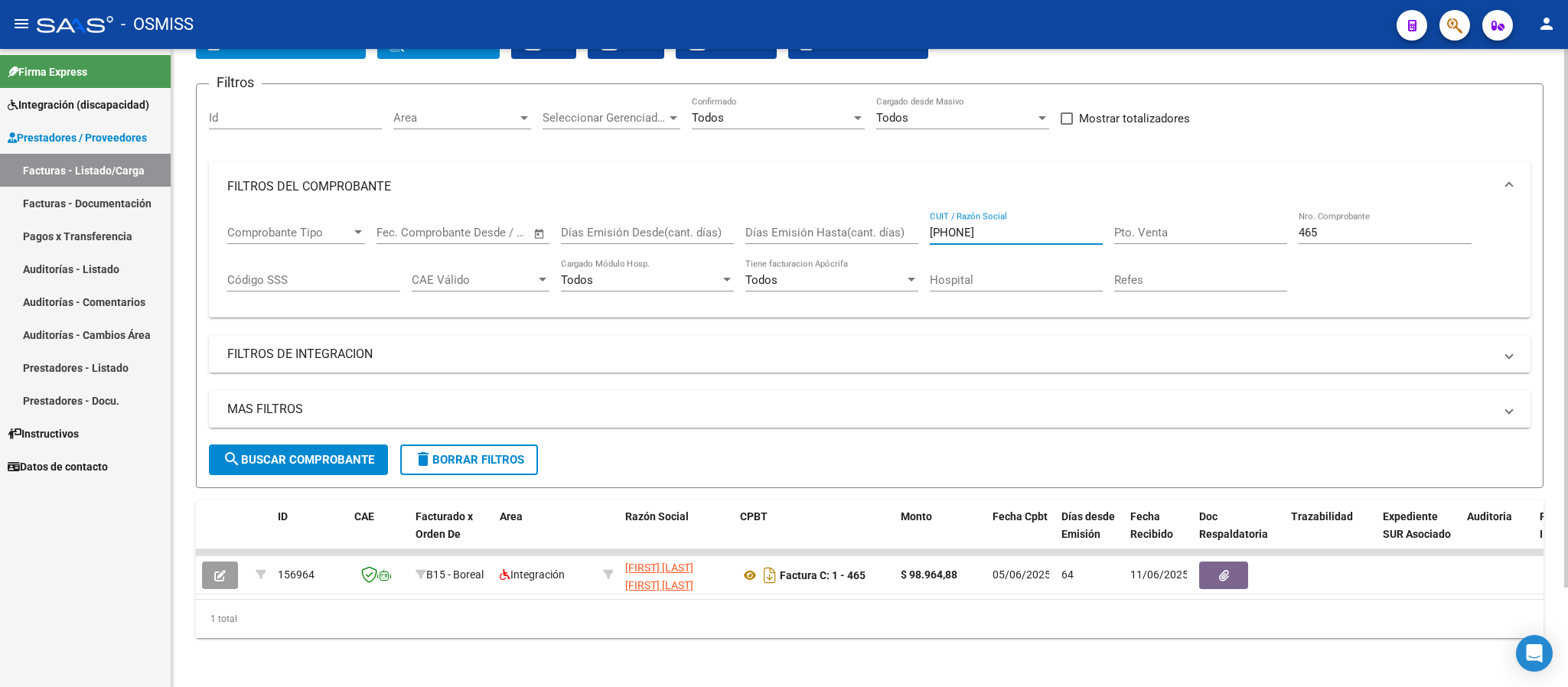 click on "[PHONE]" at bounding box center (1016, 233) 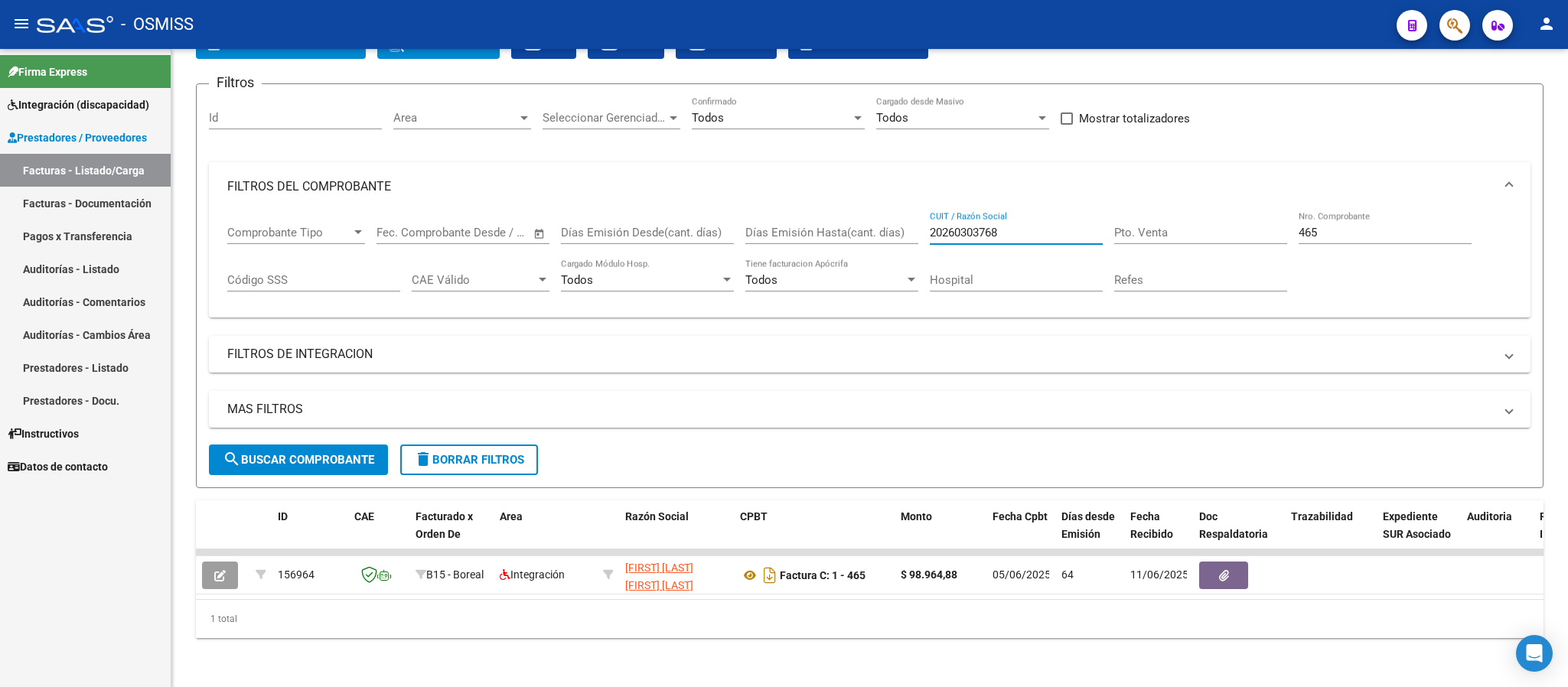 type on "20260303768" 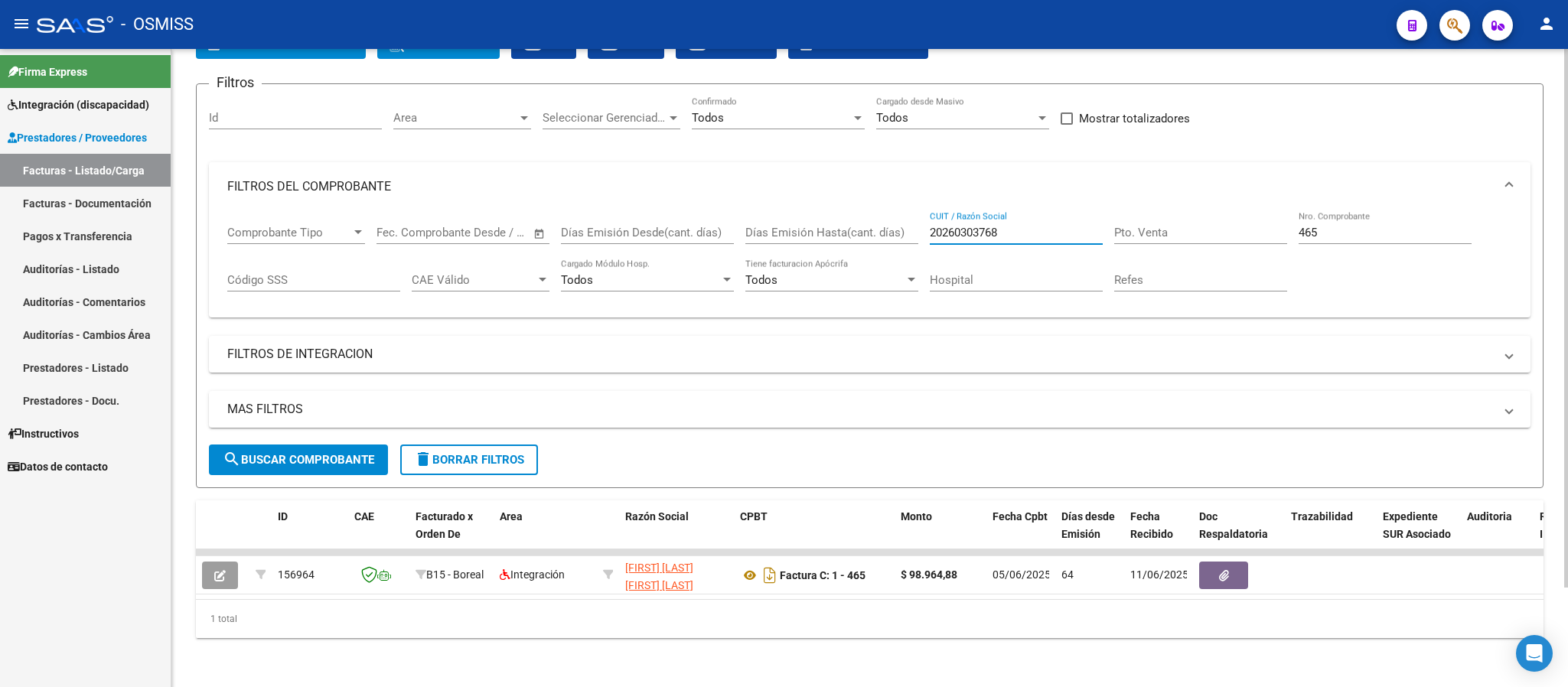 click on "465" at bounding box center (1385, 233) 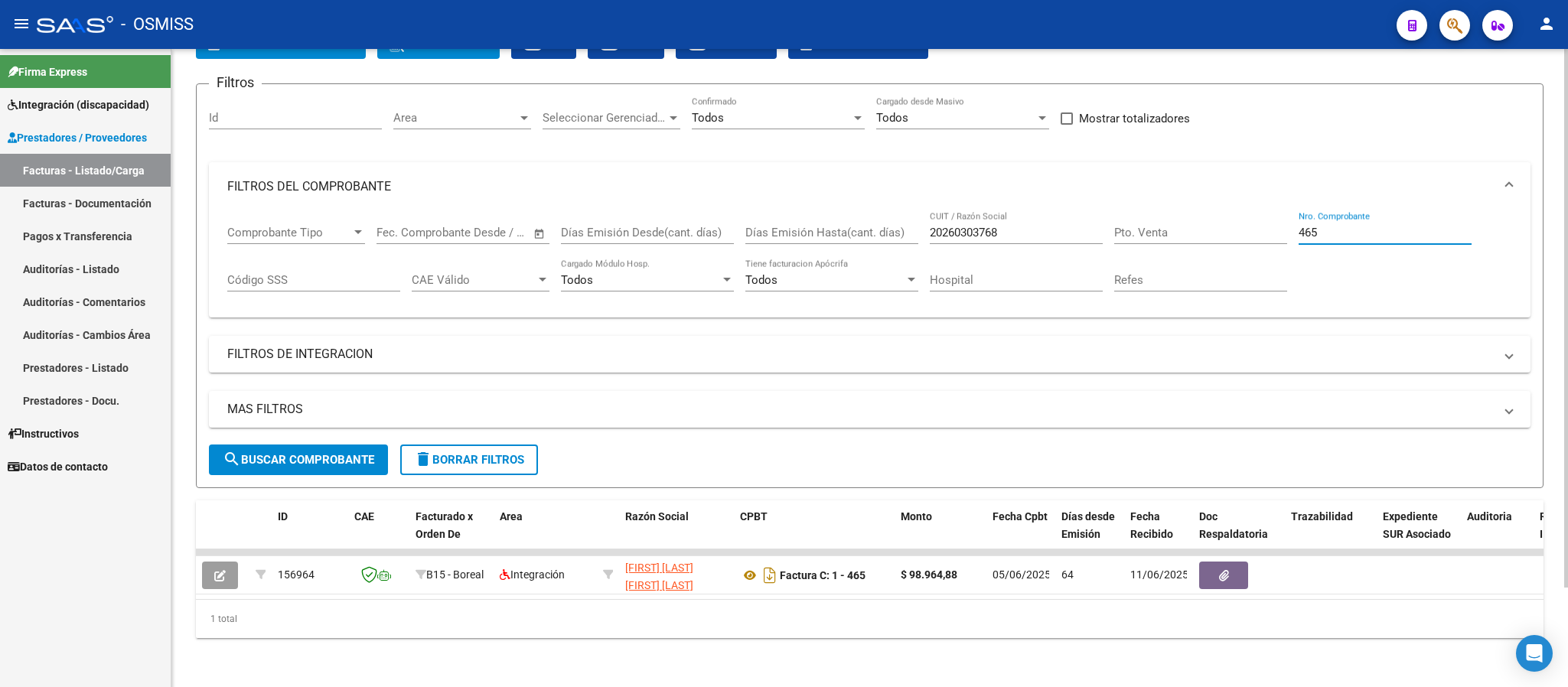 click on "465" at bounding box center [1385, 233] 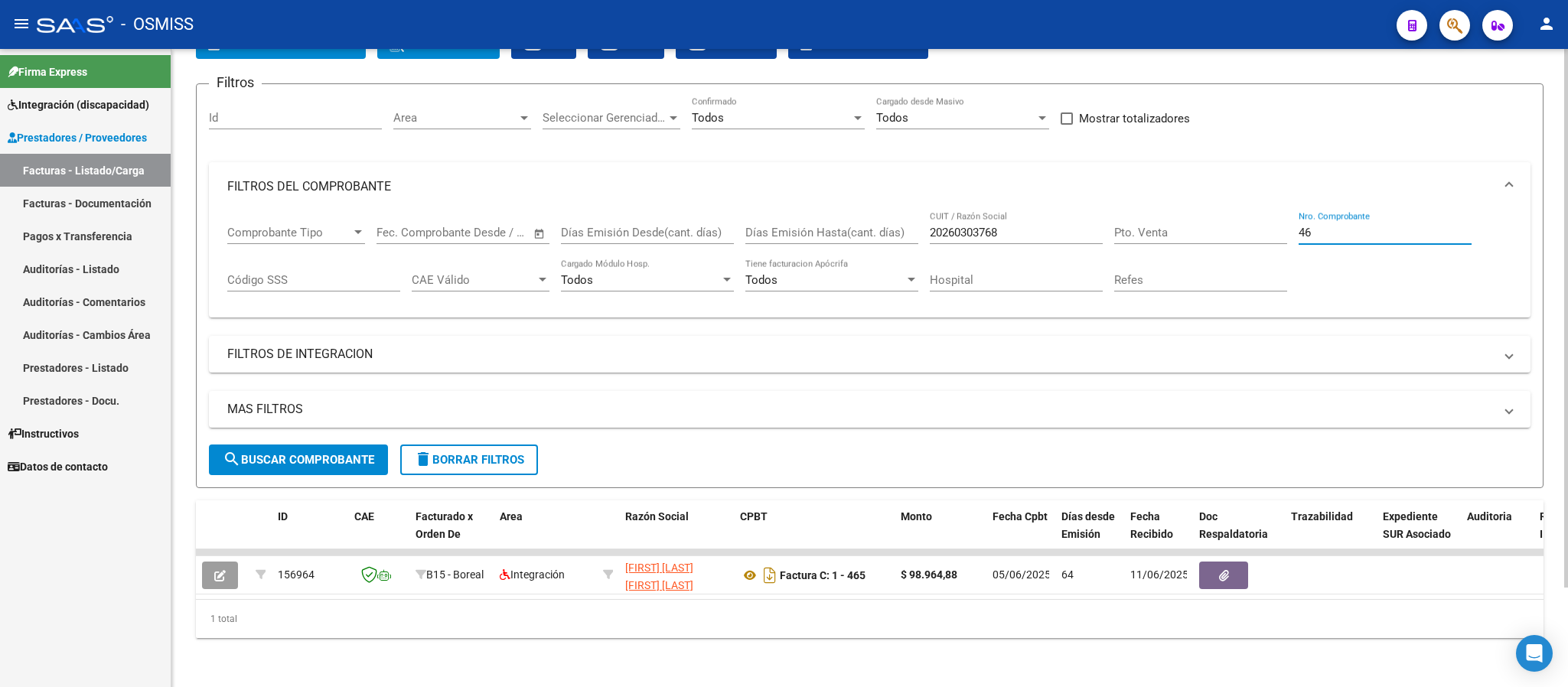 type on "4" 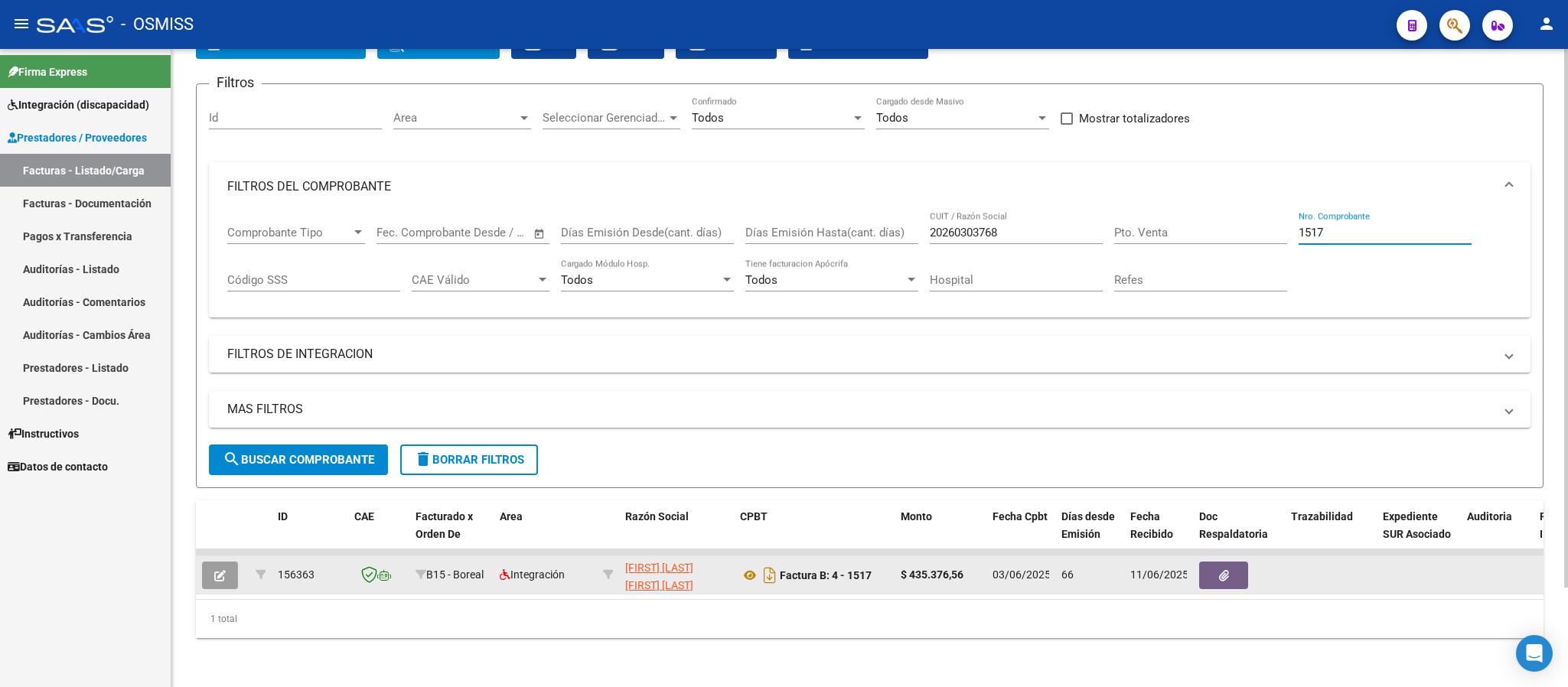 type on "1517" 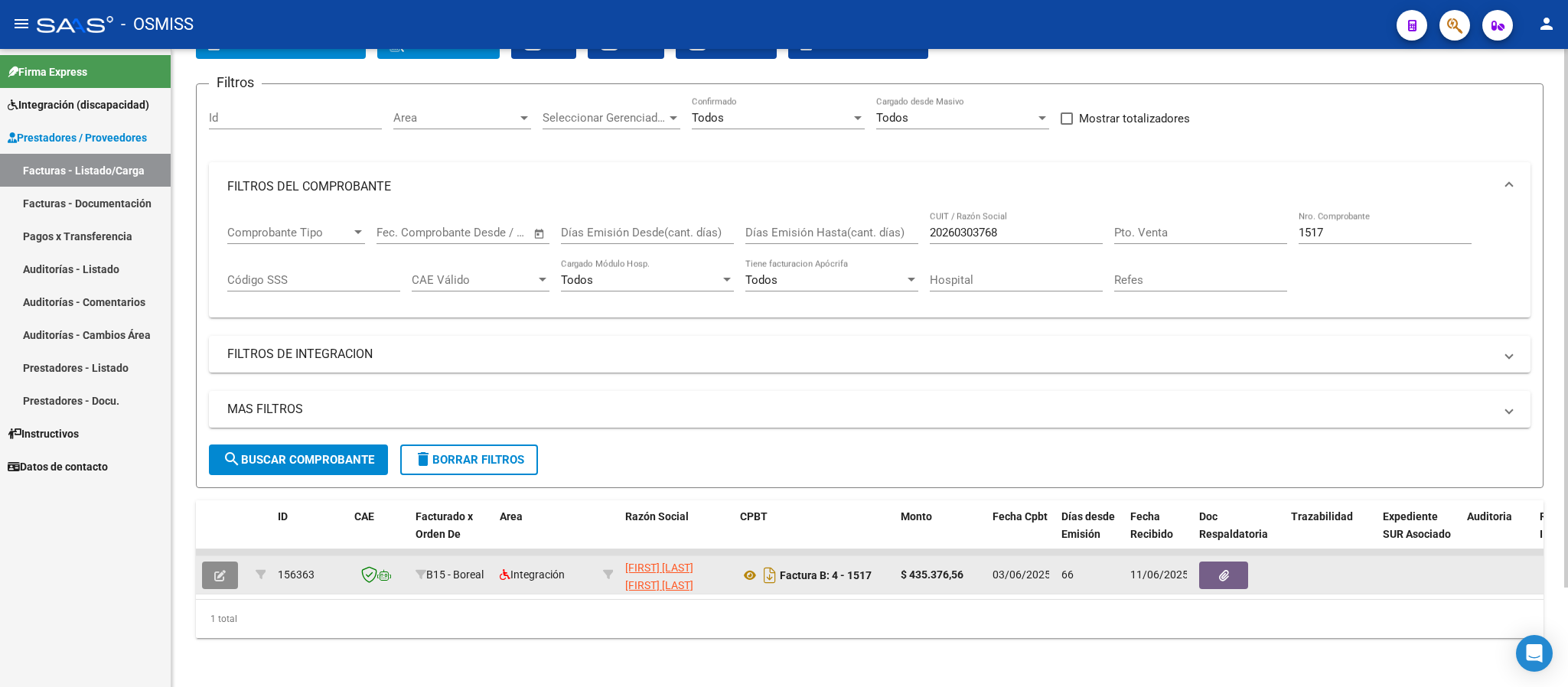 click 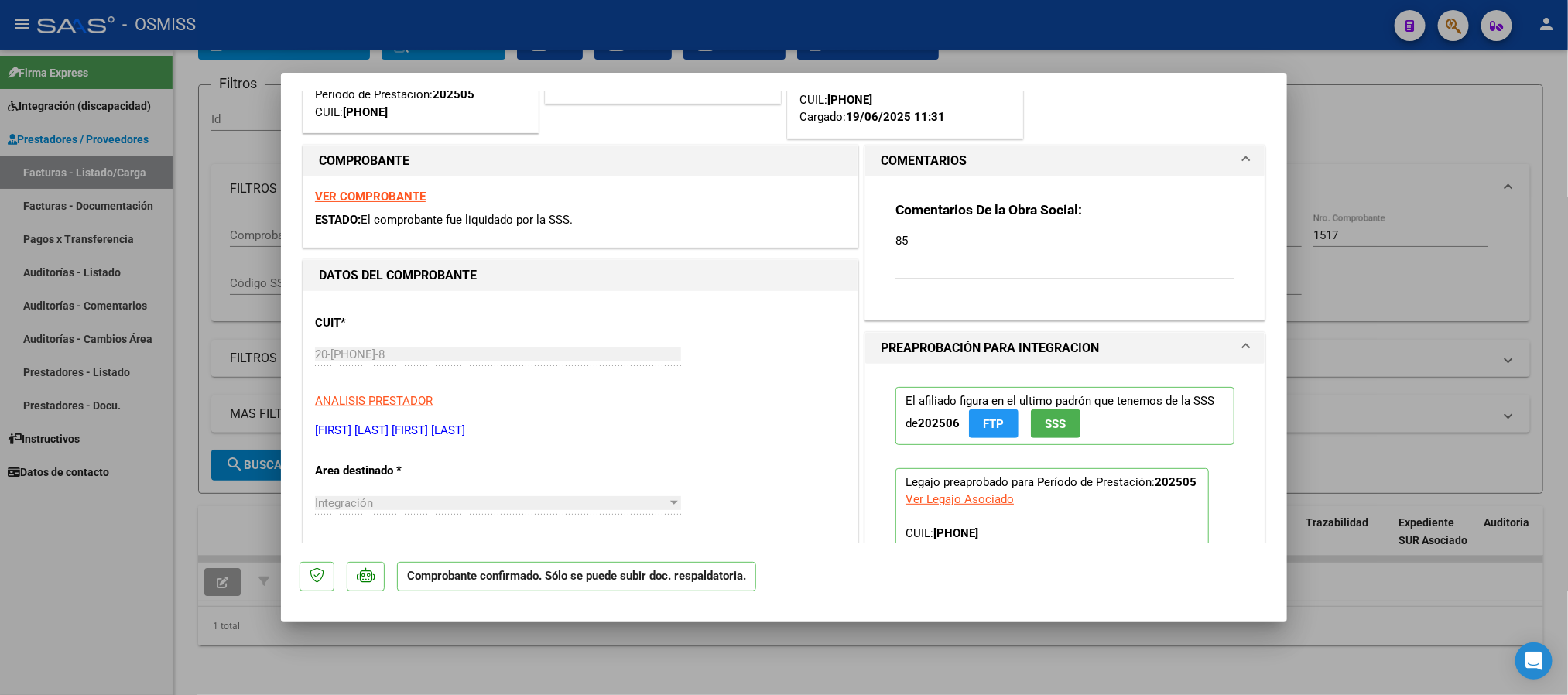scroll, scrollTop: 207, scrollLeft: 0, axis: vertical 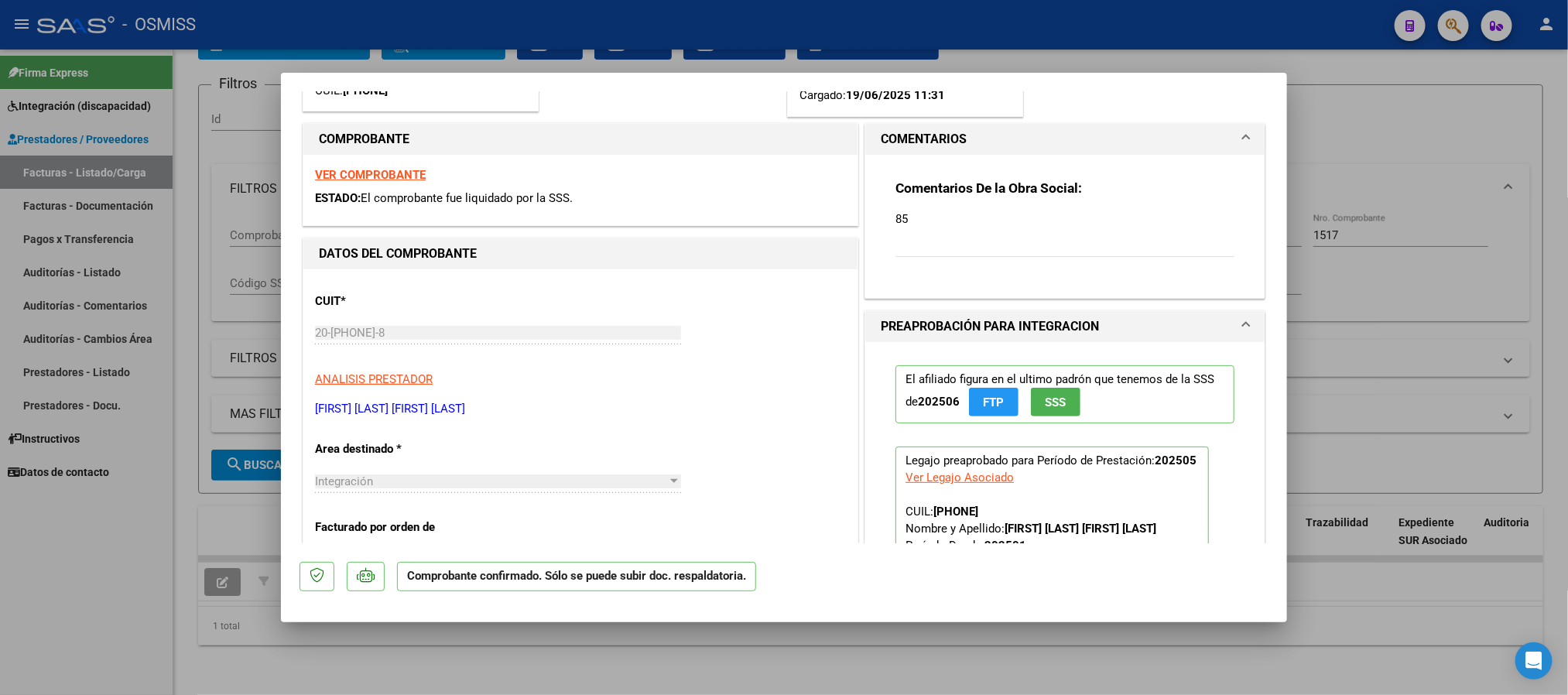 click on "VER COMPROBANTE" at bounding box center [370, 175] 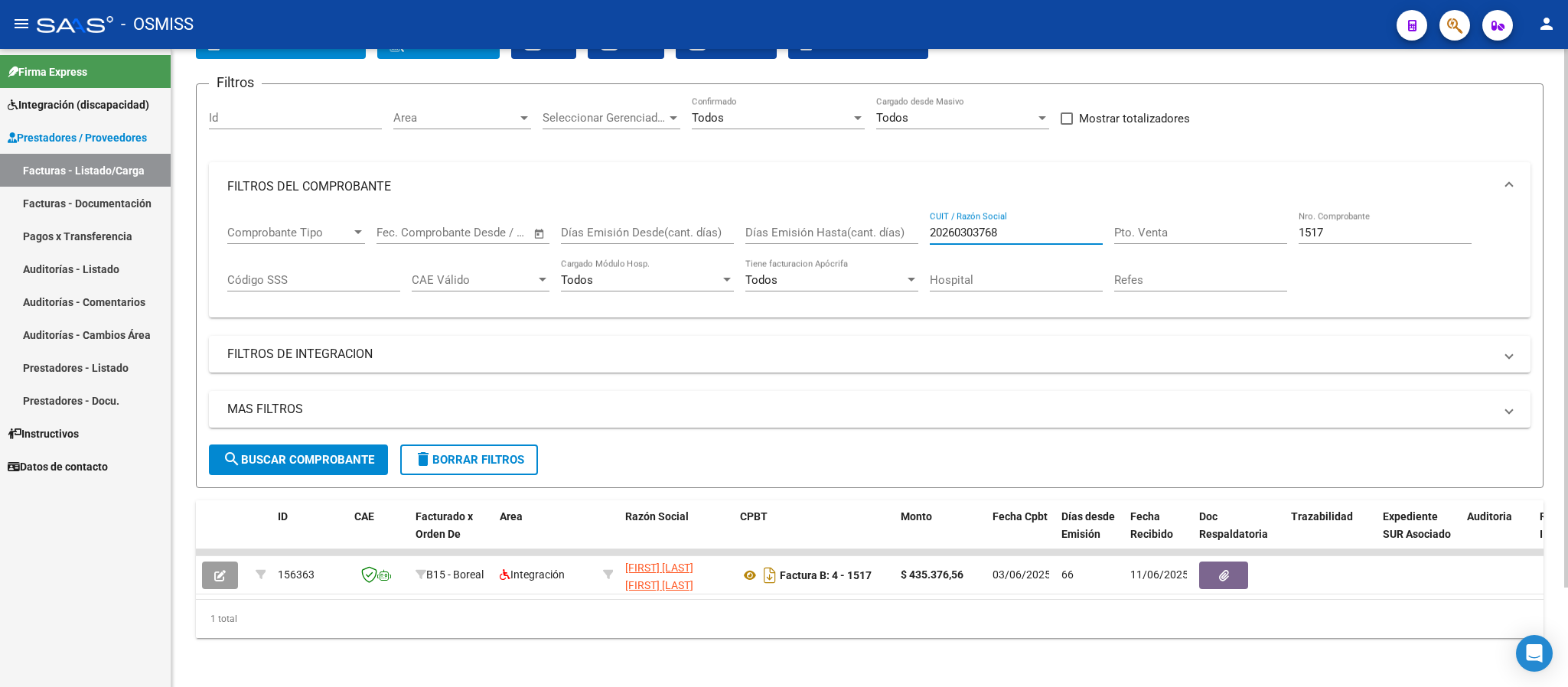 click on "20260303768" at bounding box center (1016, 233) 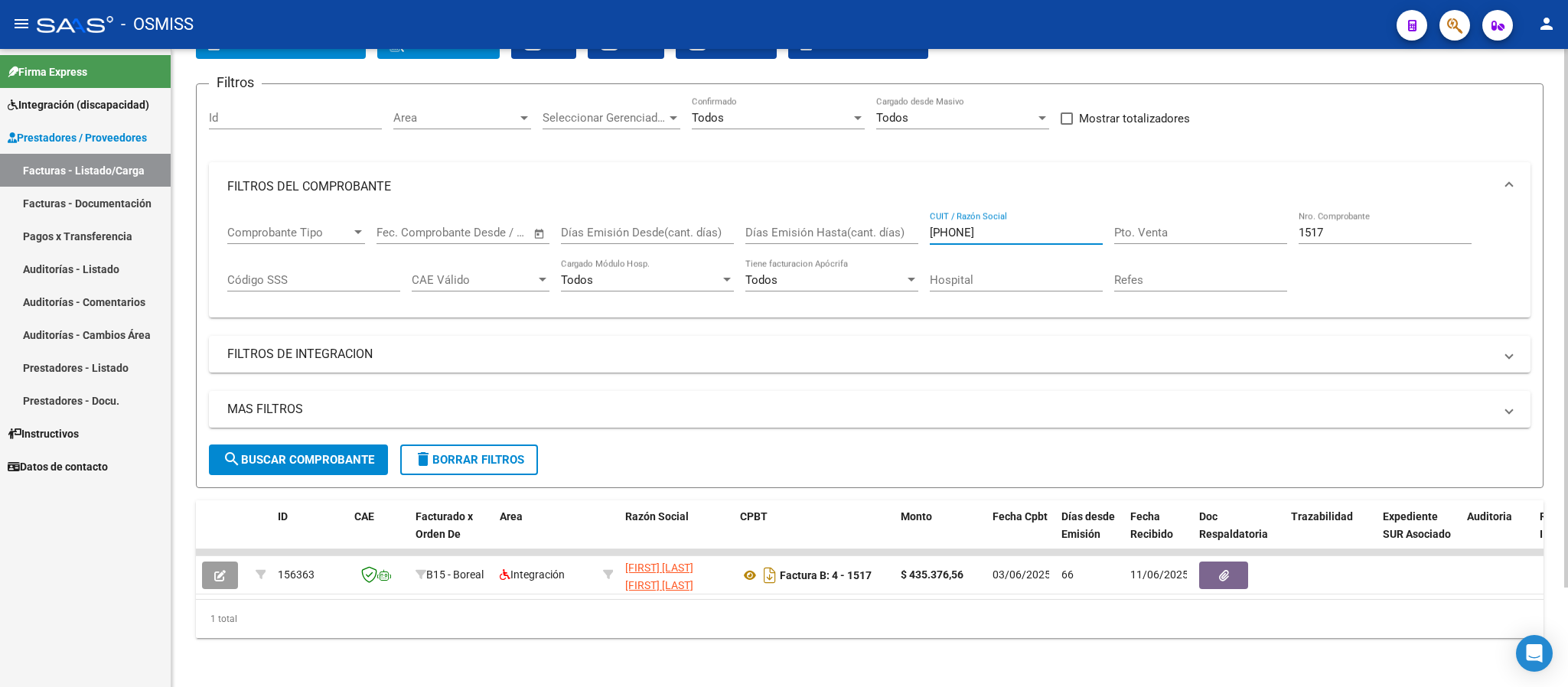 type on "[PHONE]" 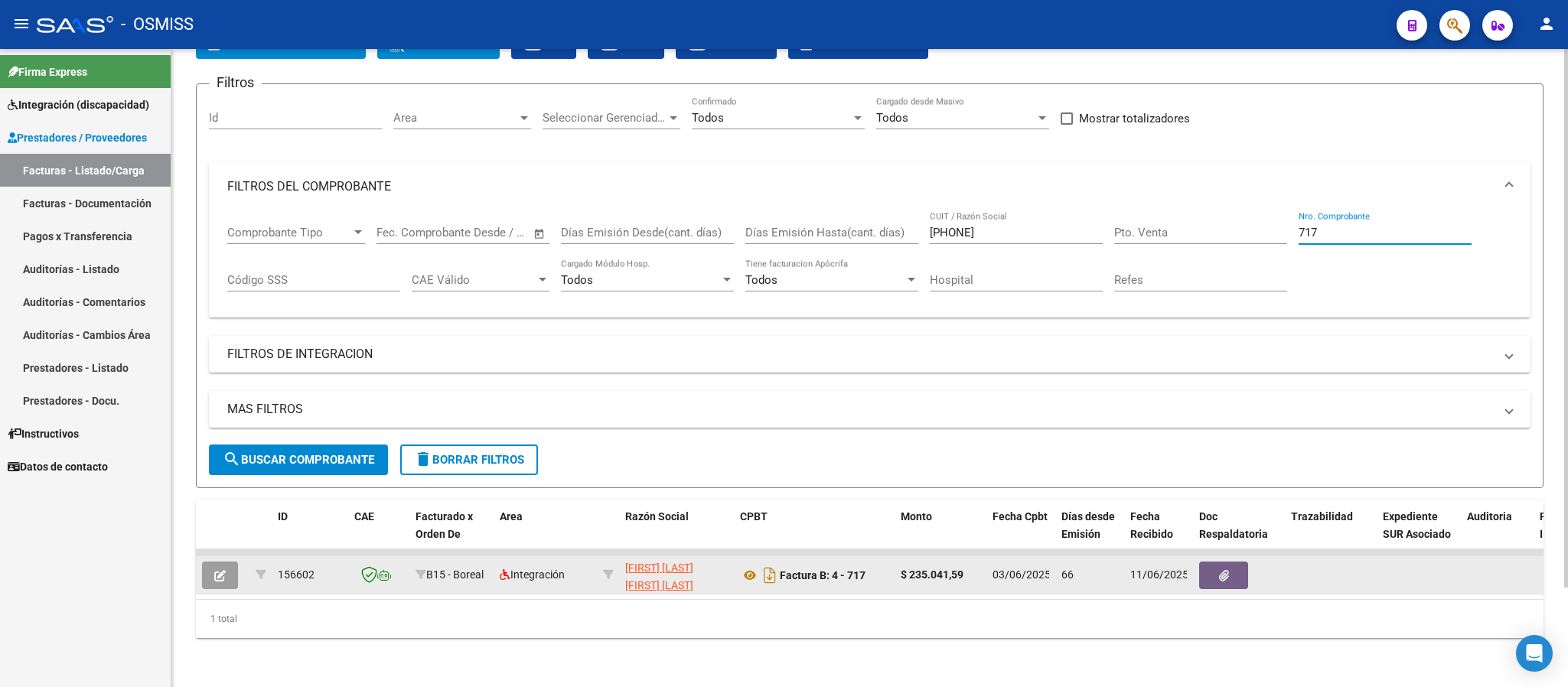 type on "717" 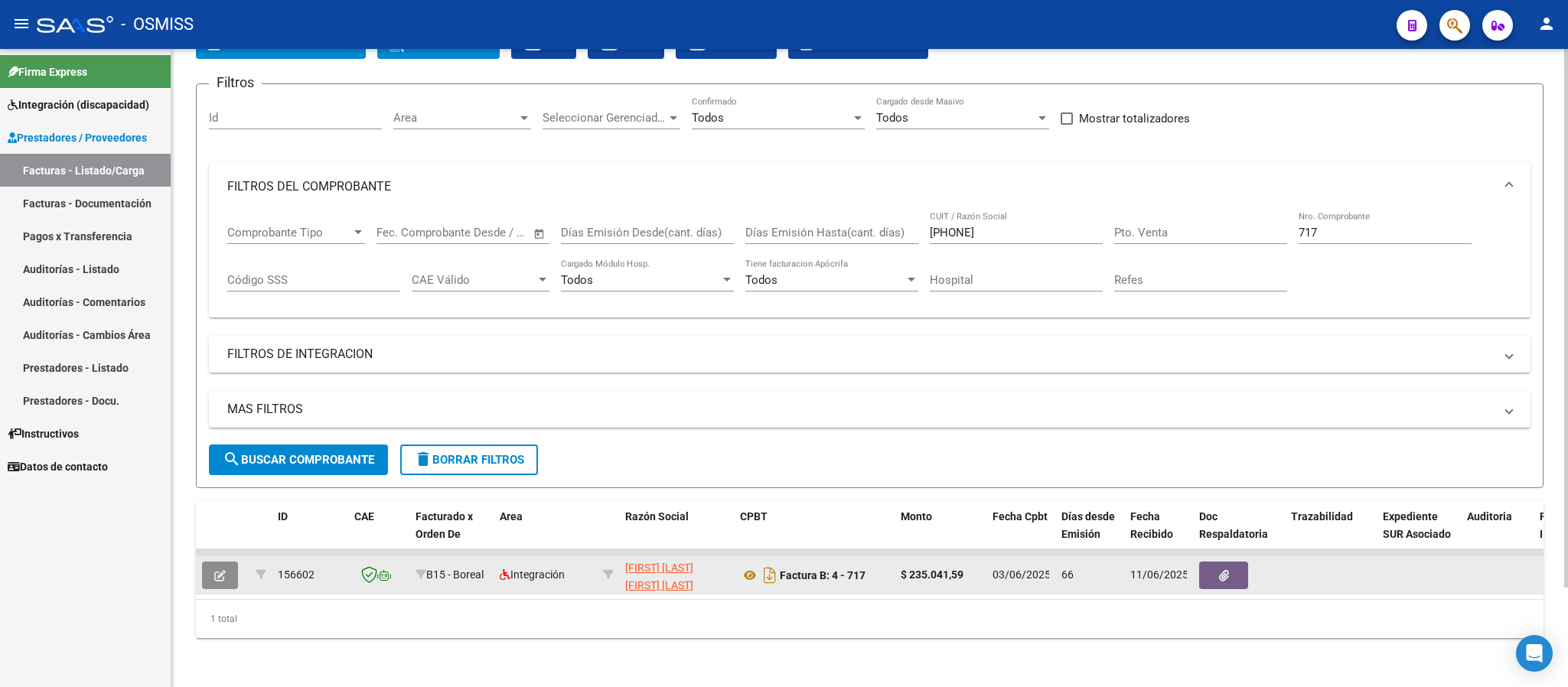 click 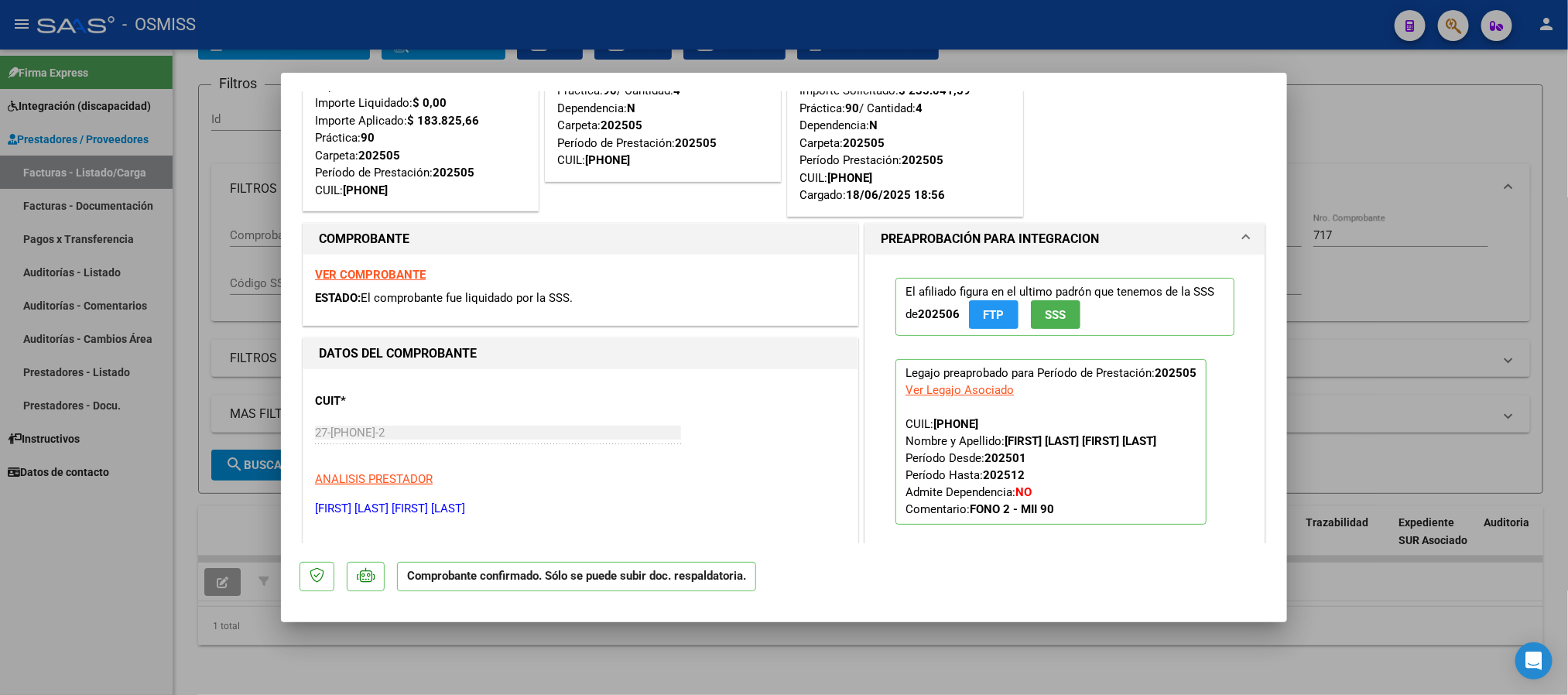 scroll, scrollTop: 0, scrollLeft: 0, axis: both 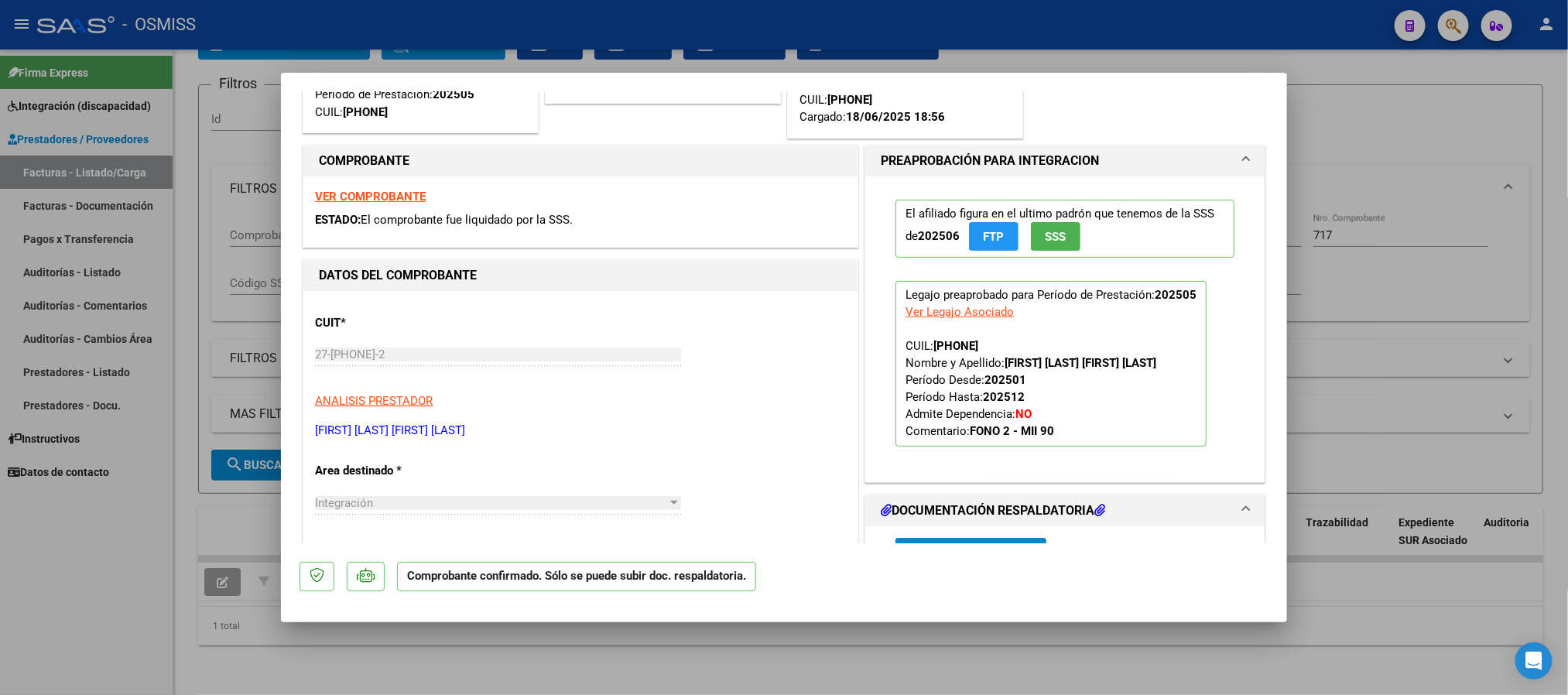 click on "VER COMPROBANTE" at bounding box center (370, 197) 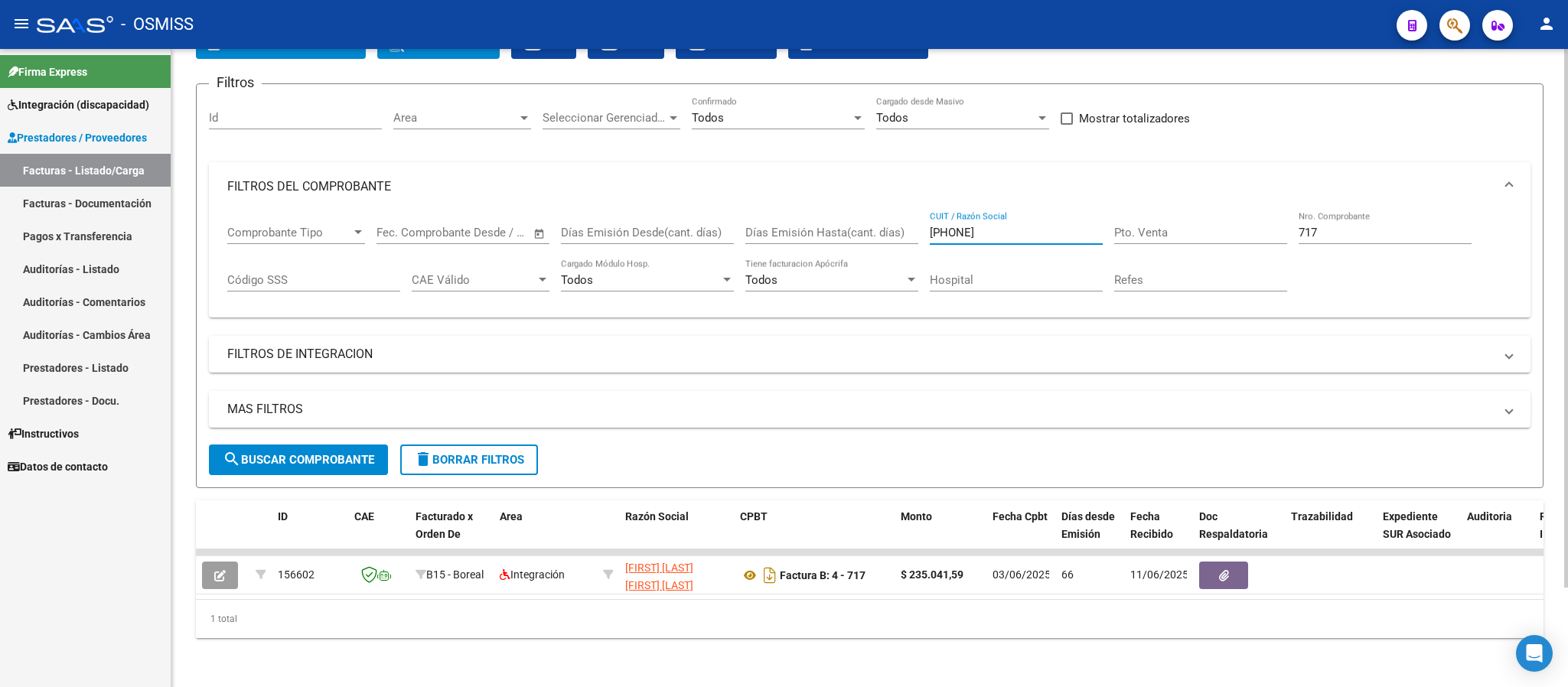 drag, startPoint x: 1033, startPoint y: 223, endPoint x: 1025, endPoint y: 210, distance: 15.264338 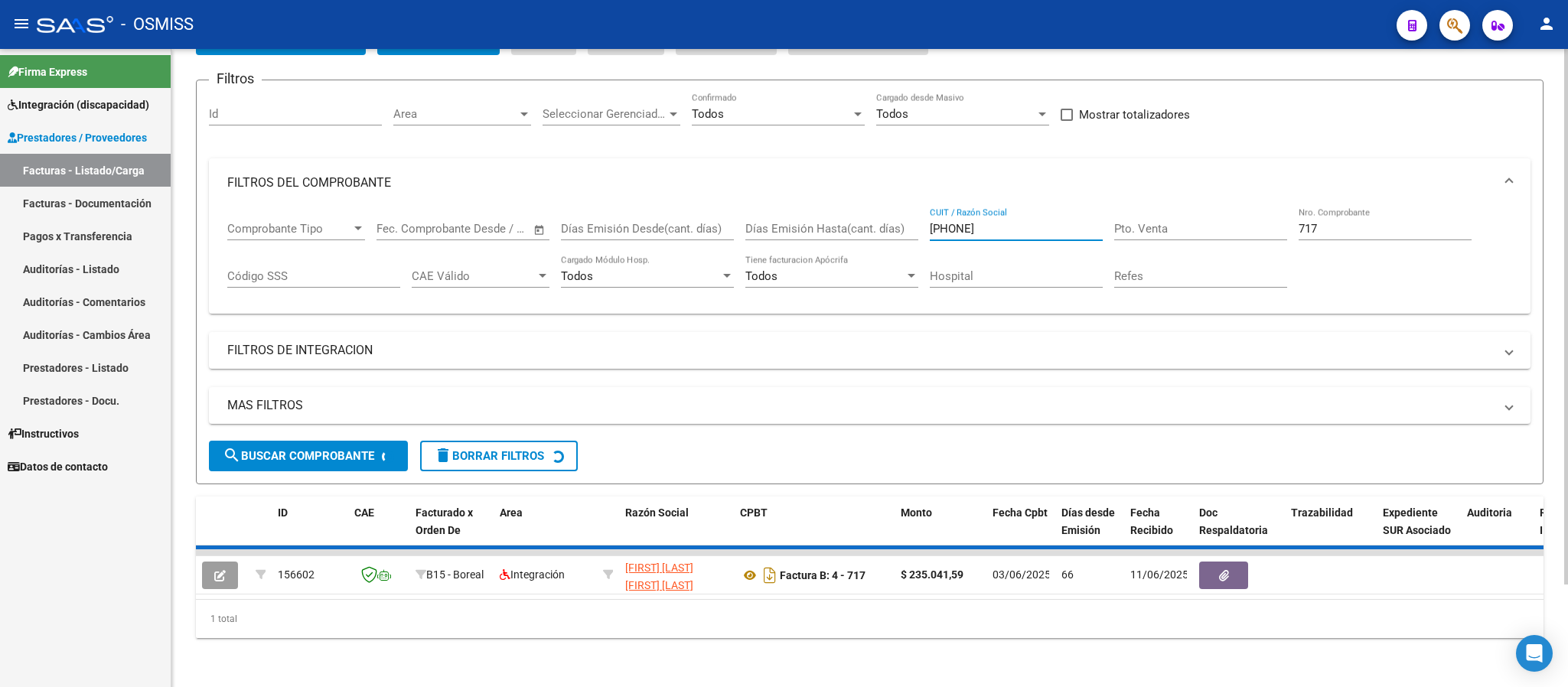 type on "[PHONE]" 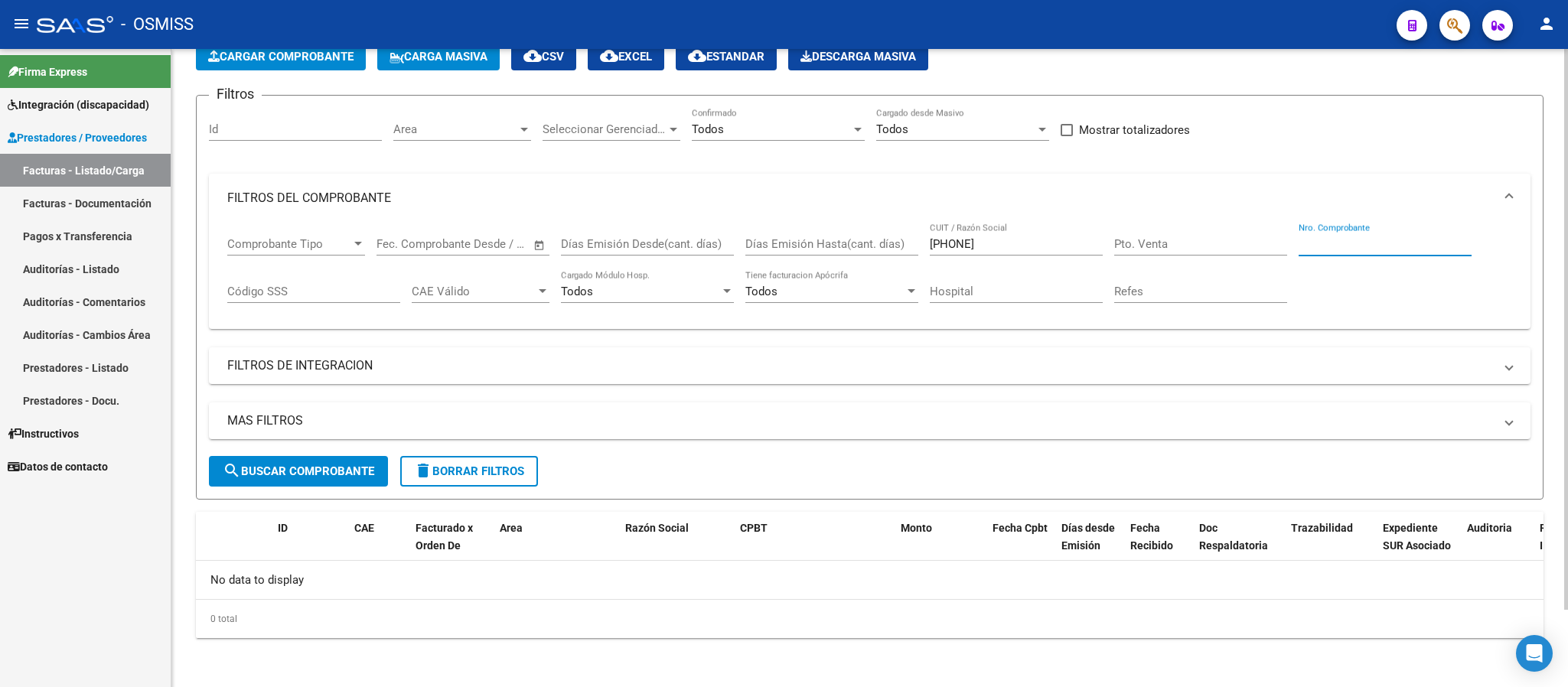 type 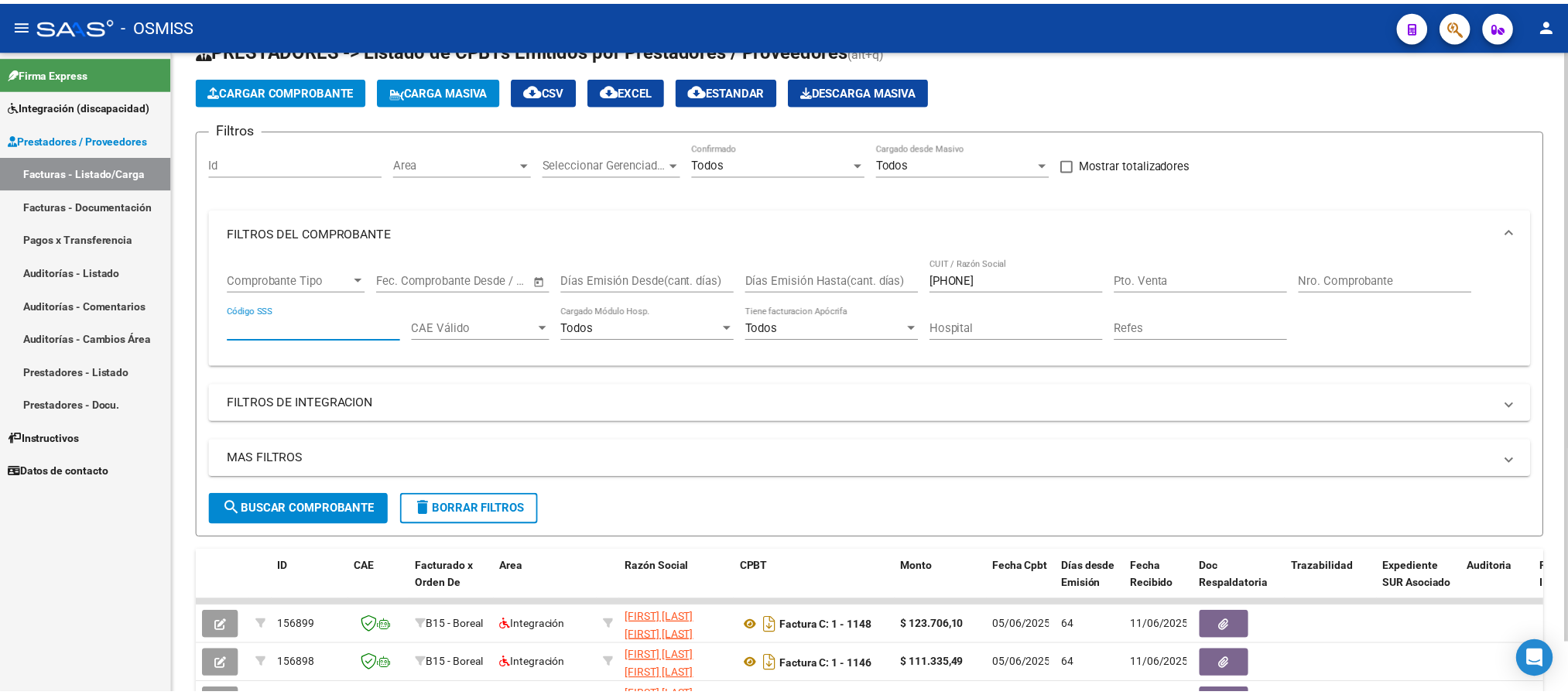 scroll, scrollTop: 89, scrollLeft: 0, axis: vertical 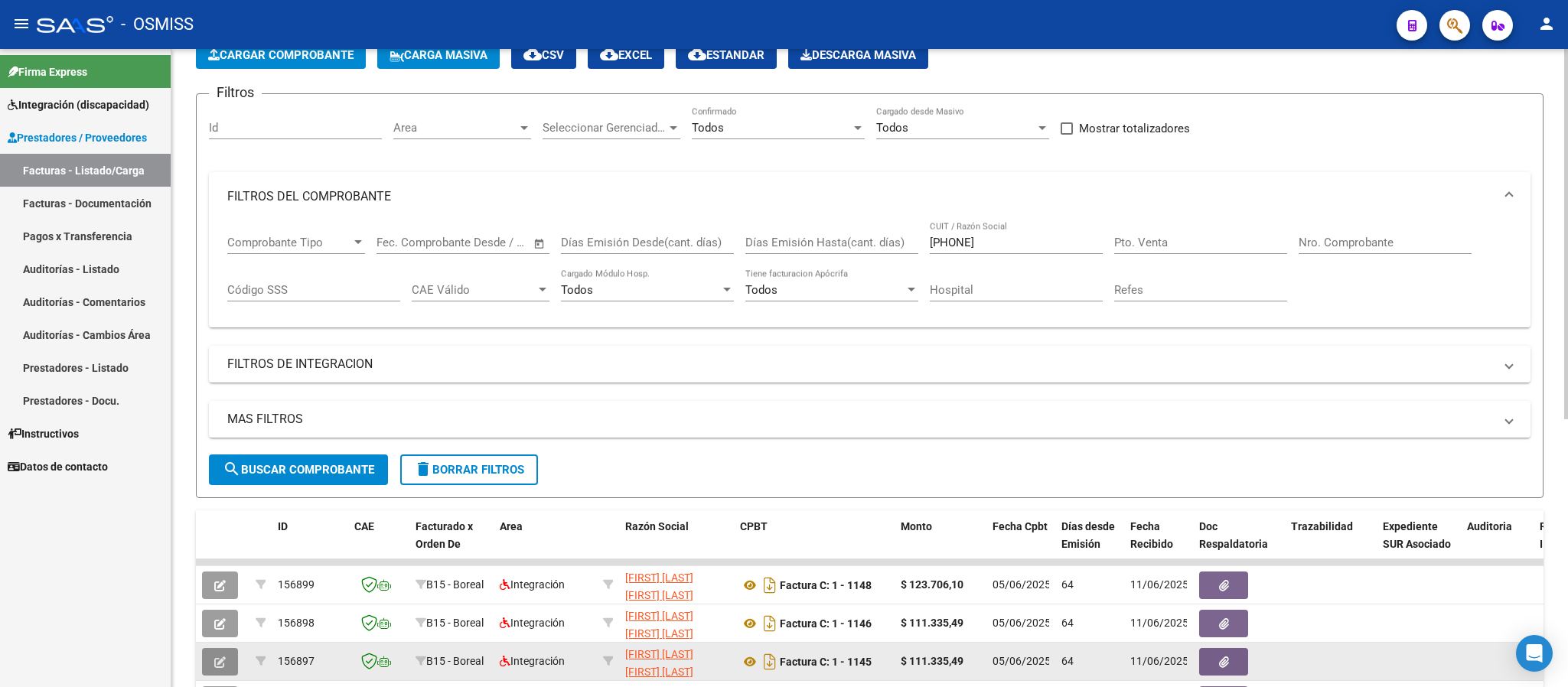 click 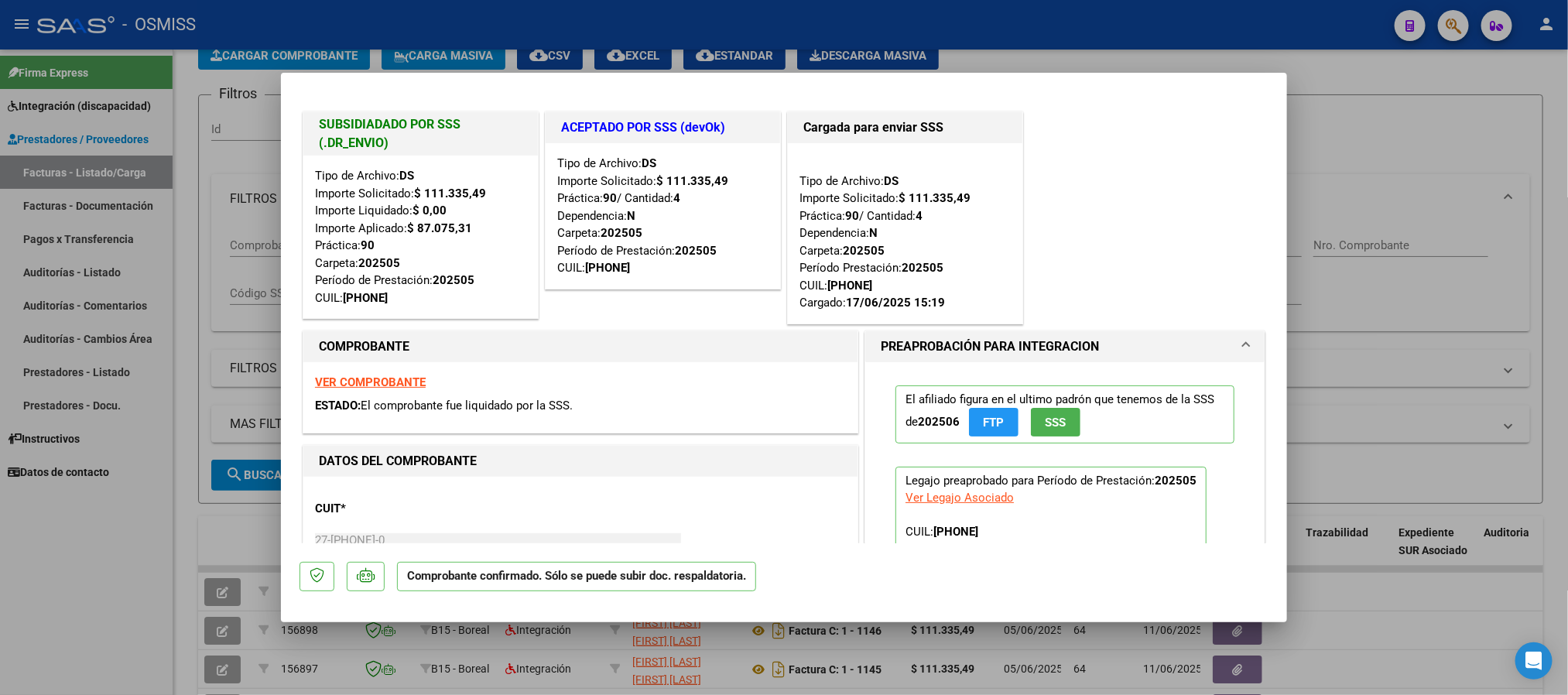 click on "VER COMPROBANTE" at bounding box center [370, 382] 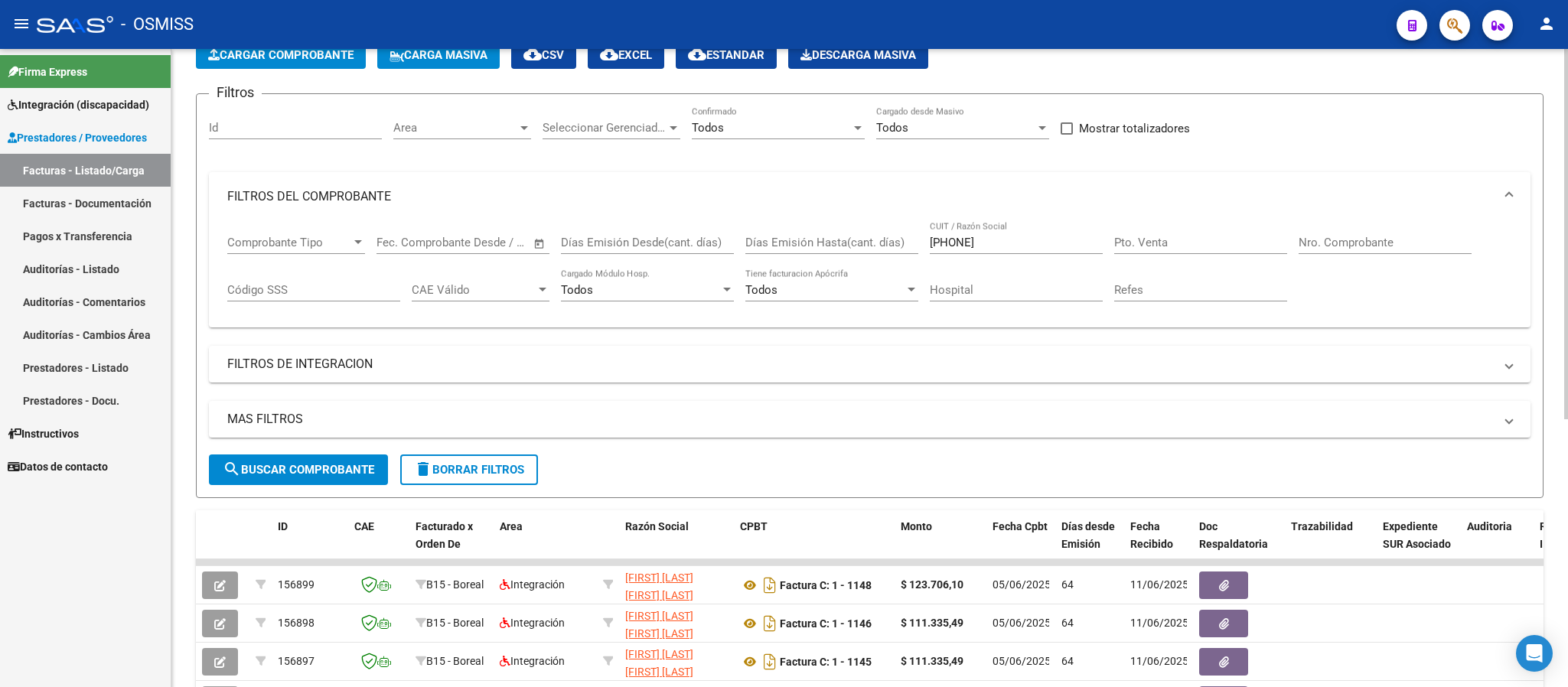 click on "[PHONE]" at bounding box center [1016, 243] 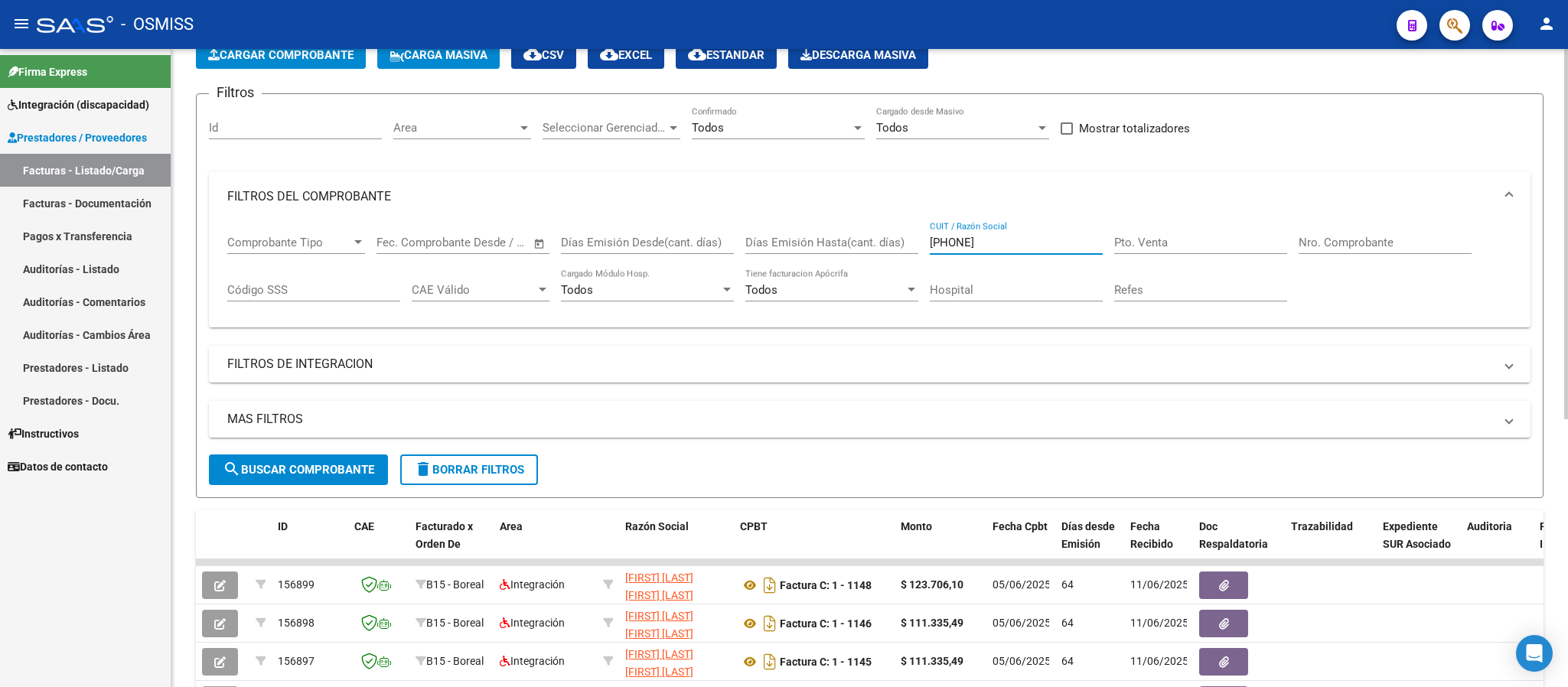click on "[PHONE]" at bounding box center [1016, 243] 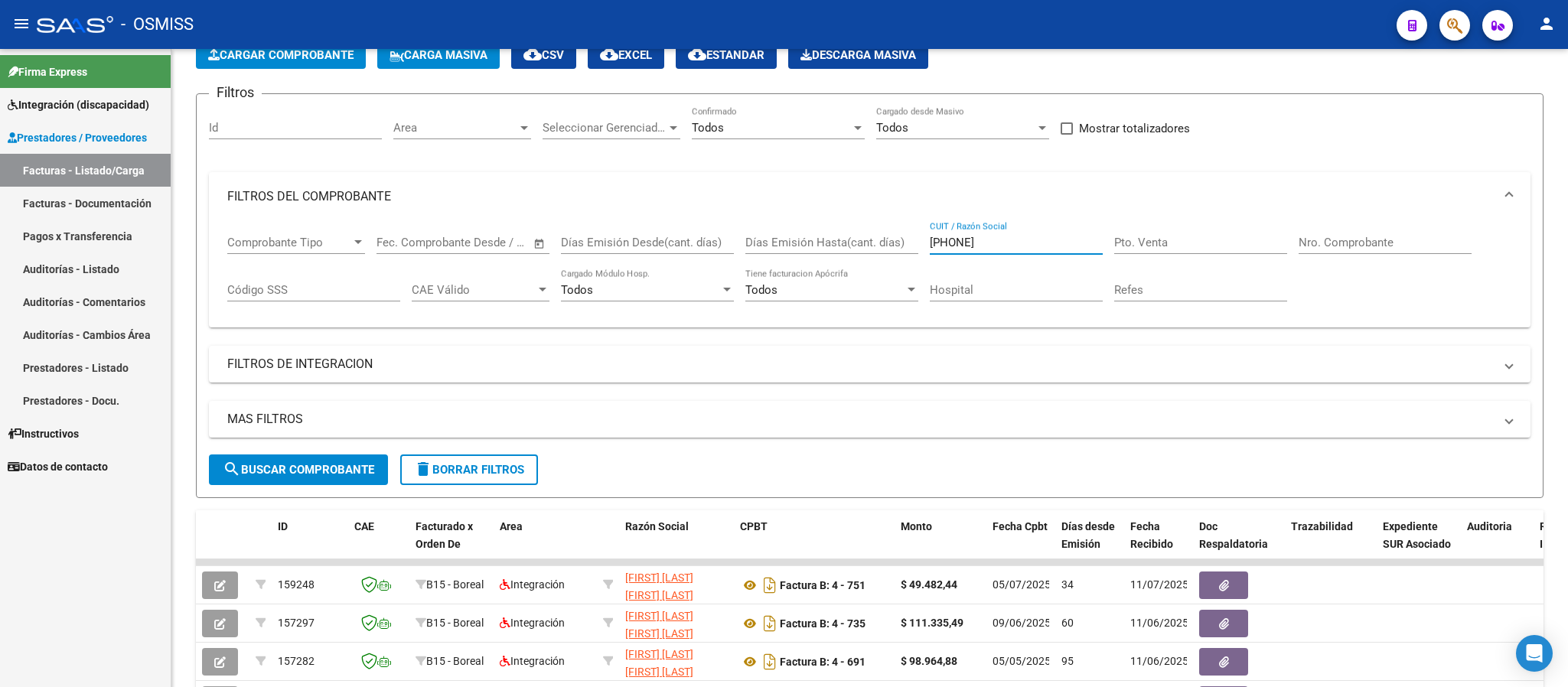 type on "[PHONE]" 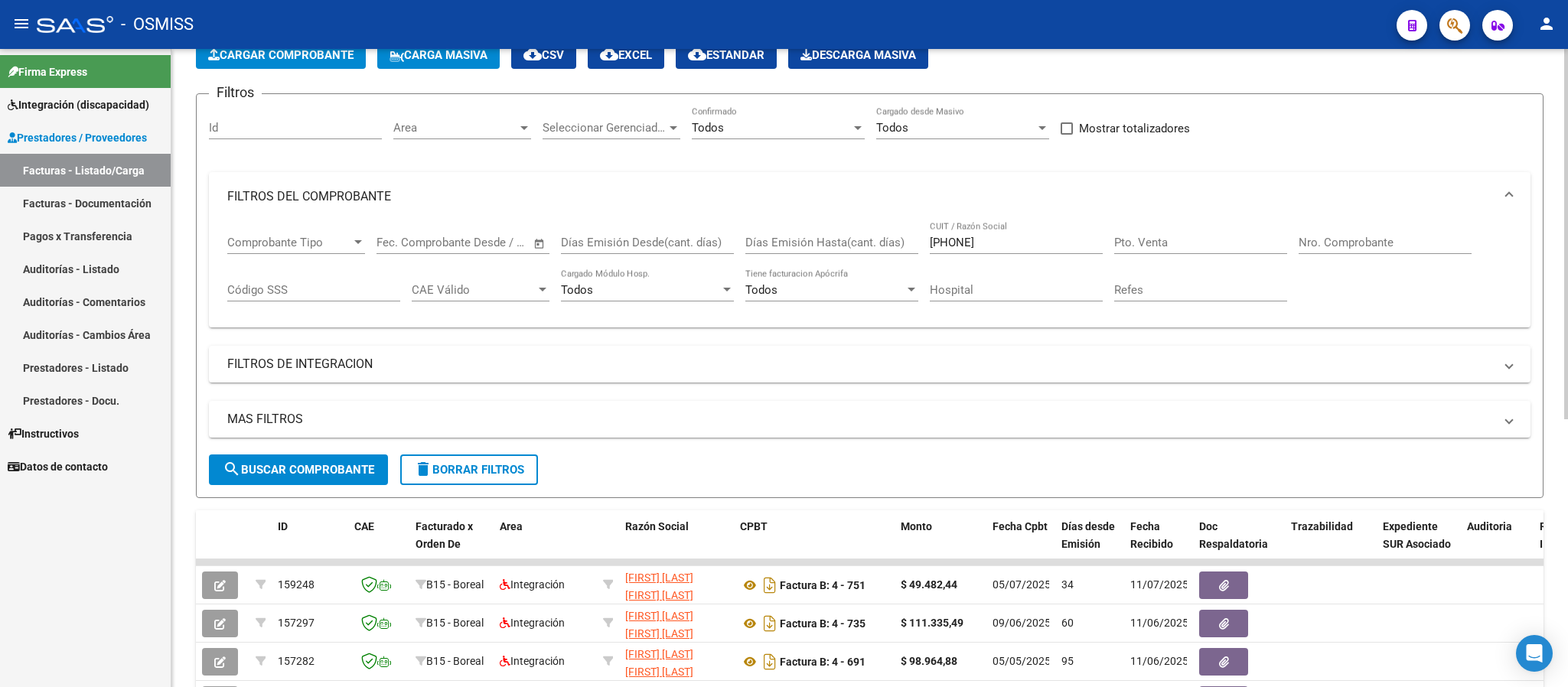 click on "Nro. Comprobante" 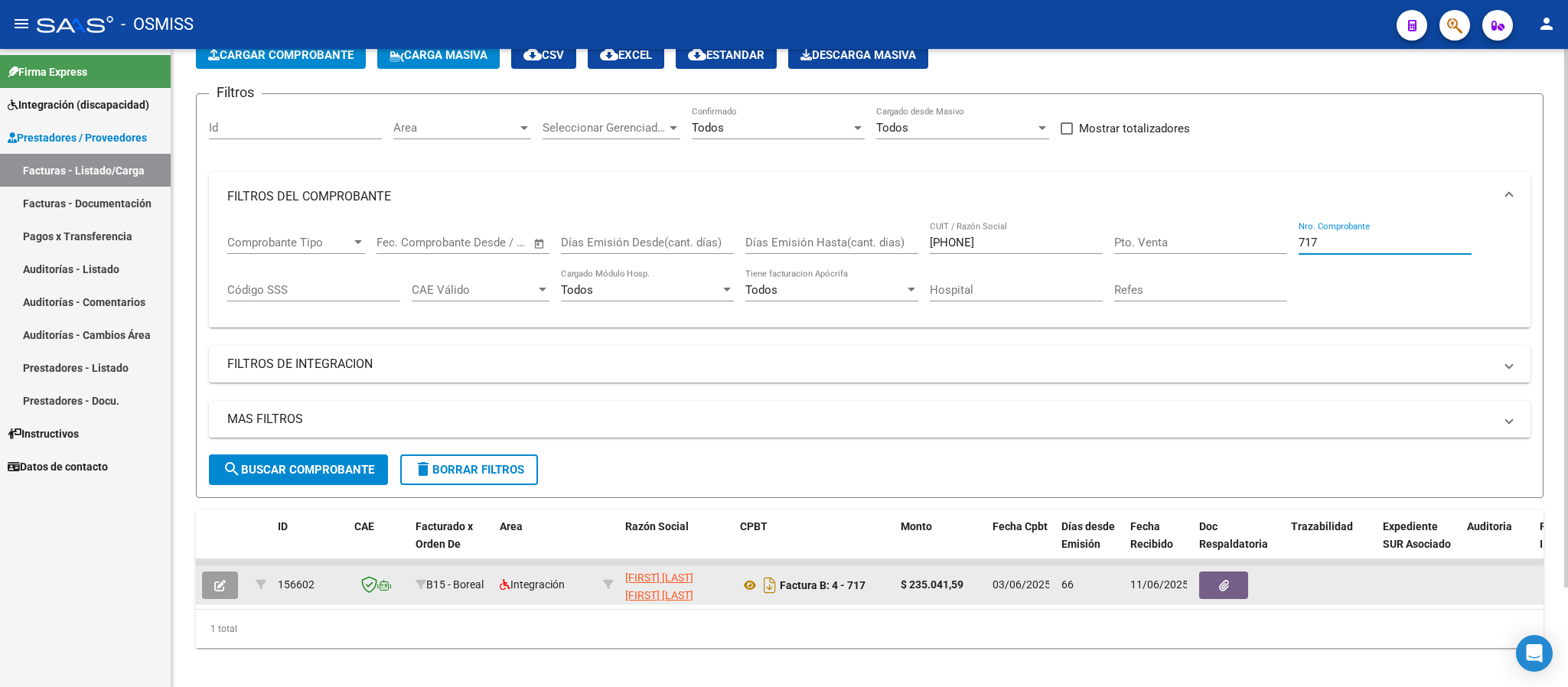 type on "717" 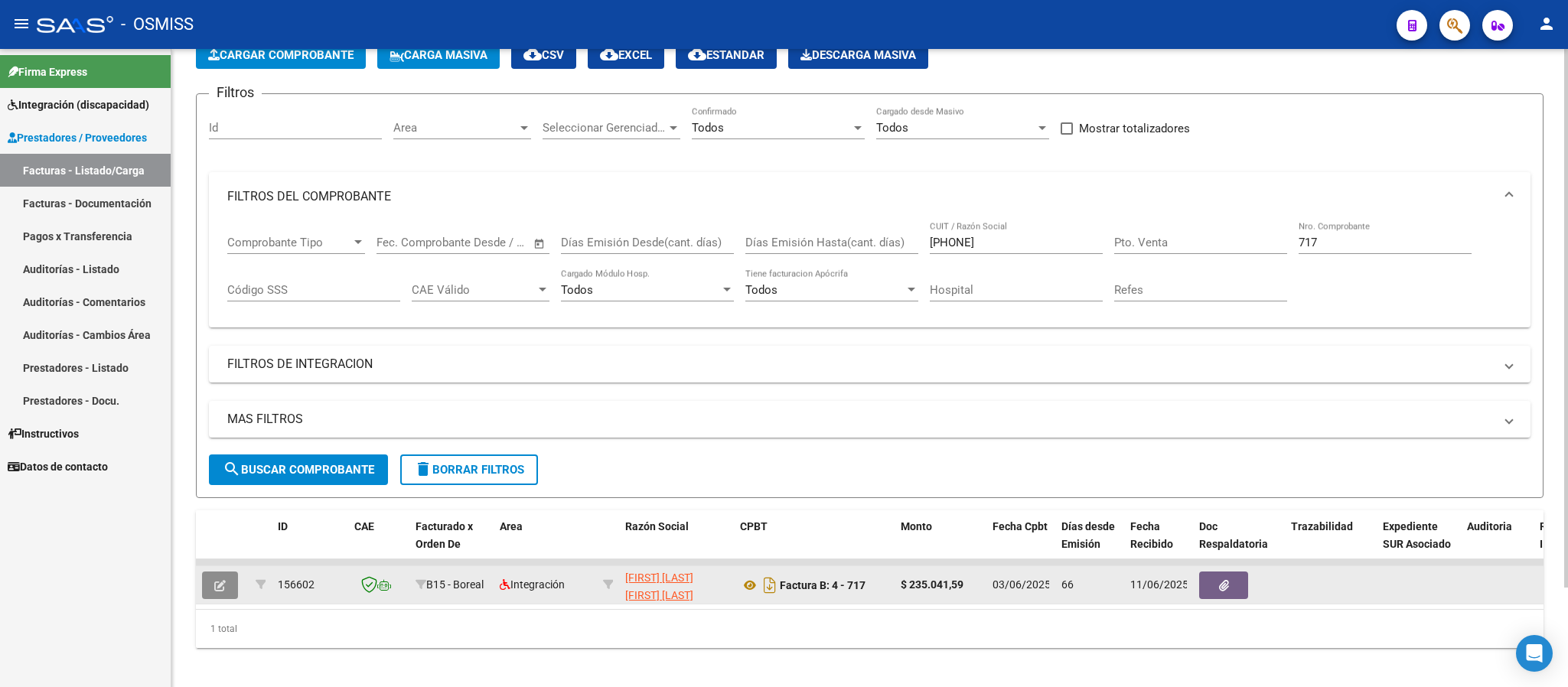 click 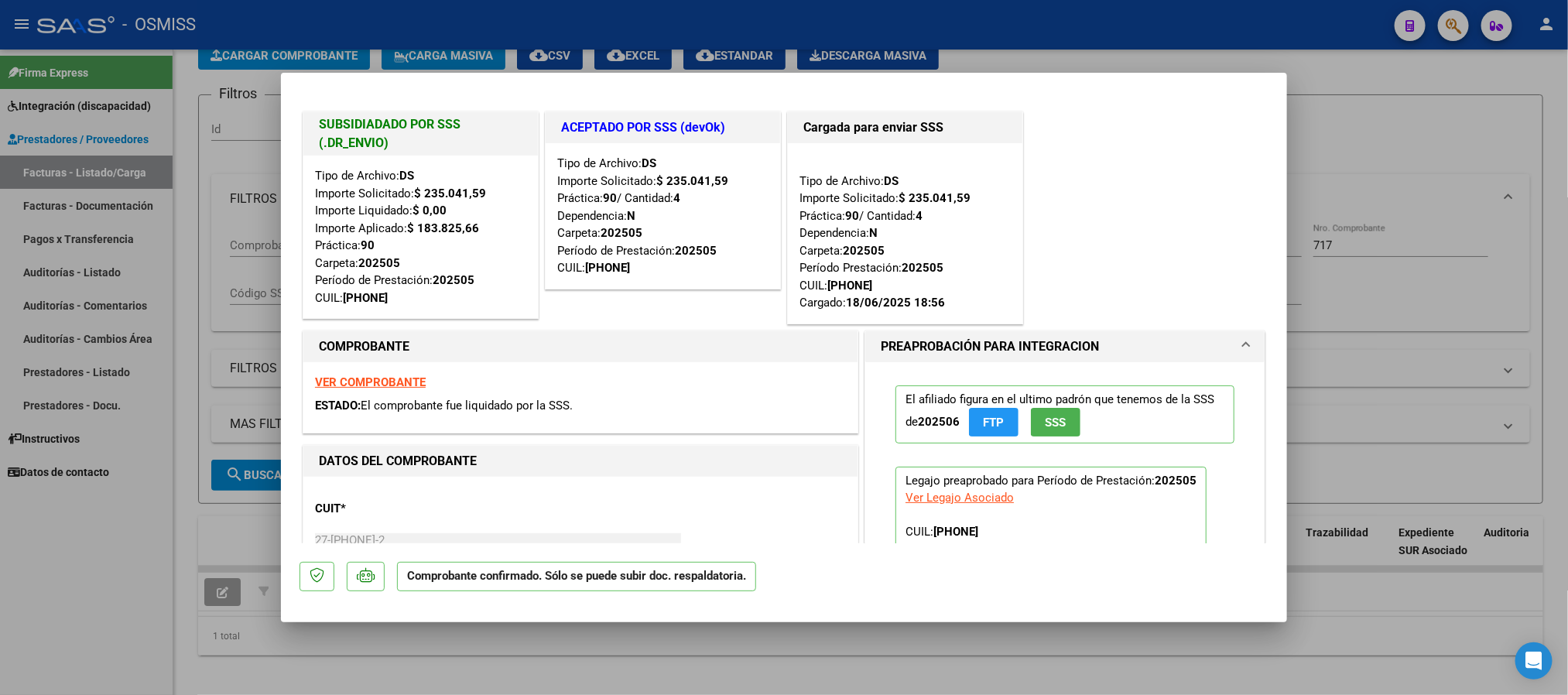click on "VER COMPROBANTE" at bounding box center [370, 382] 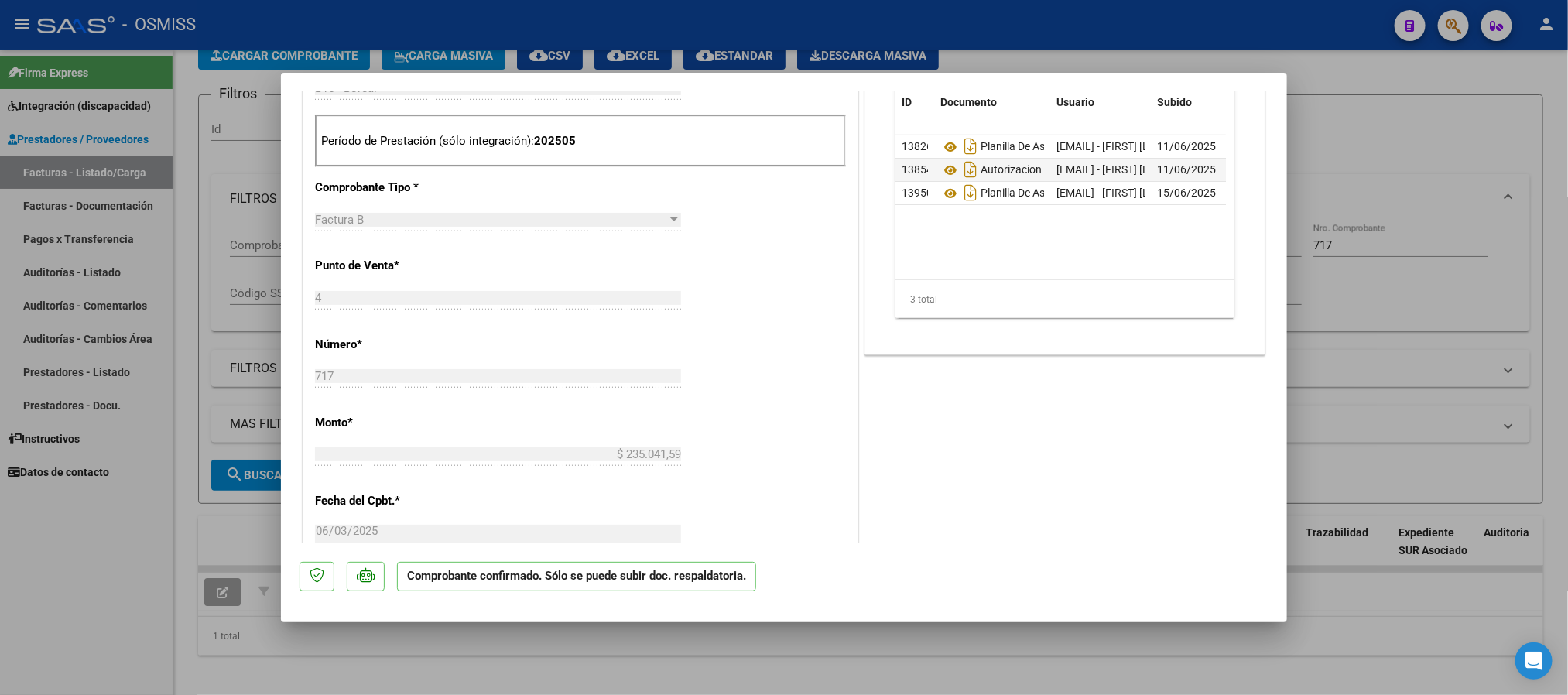 scroll, scrollTop: 676, scrollLeft: 0, axis: vertical 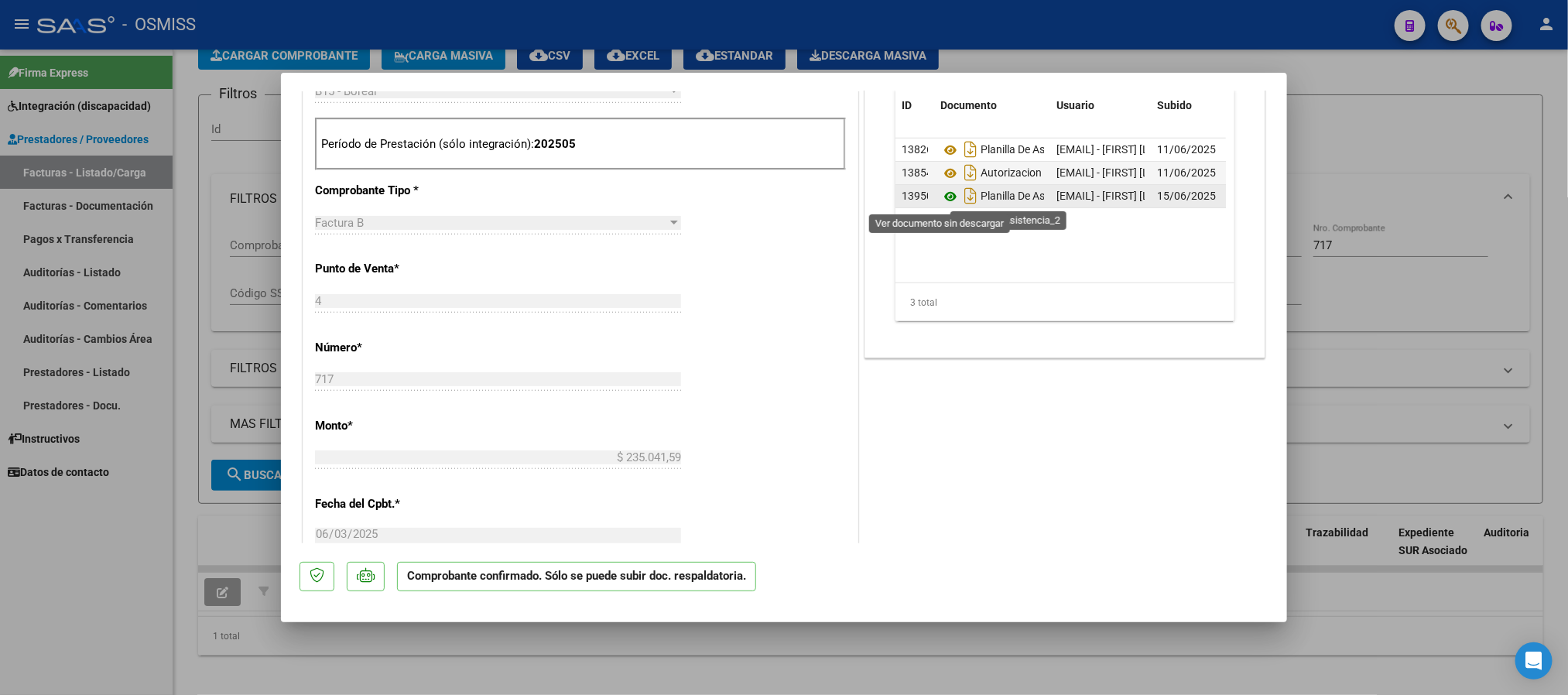 click 